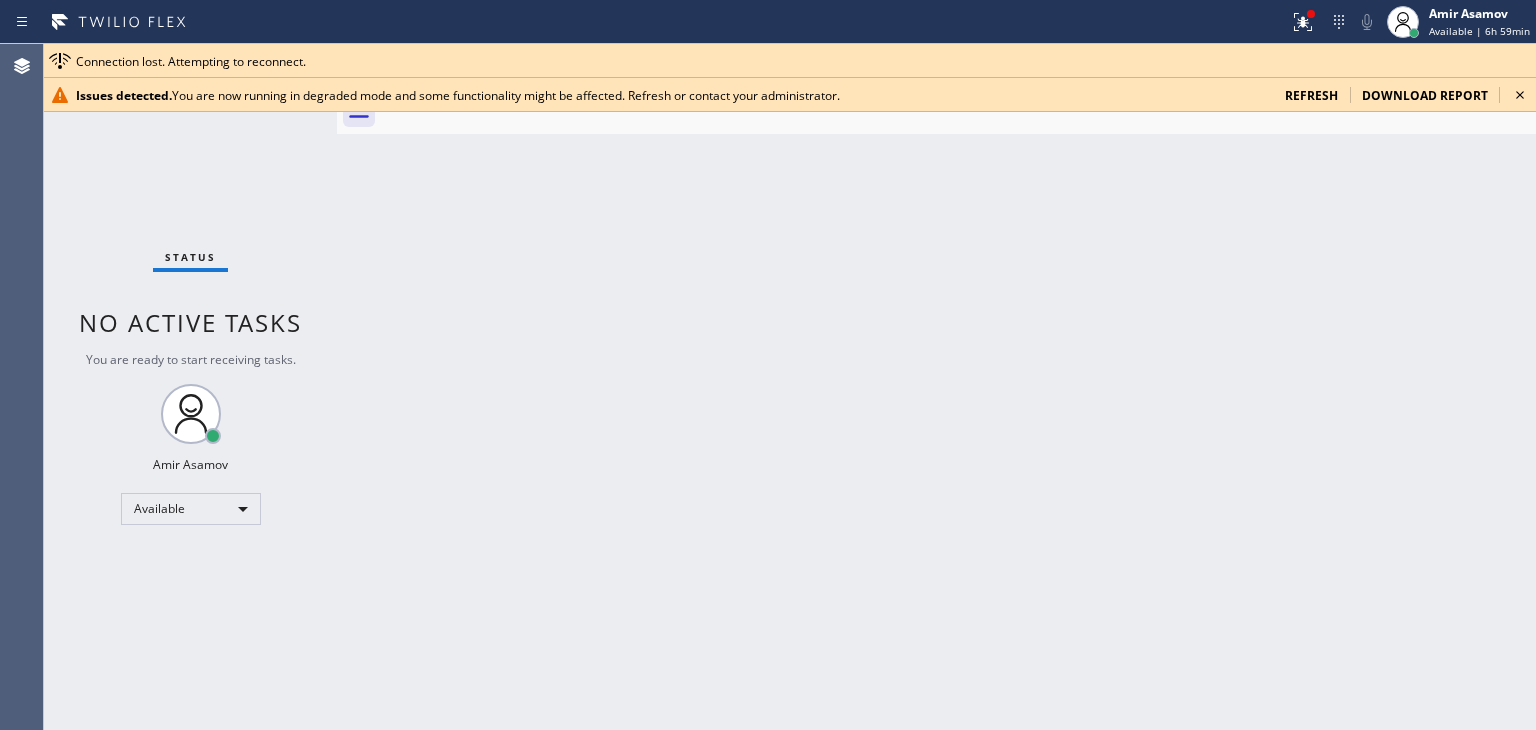 scroll, scrollTop: 0, scrollLeft: 0, axis: both 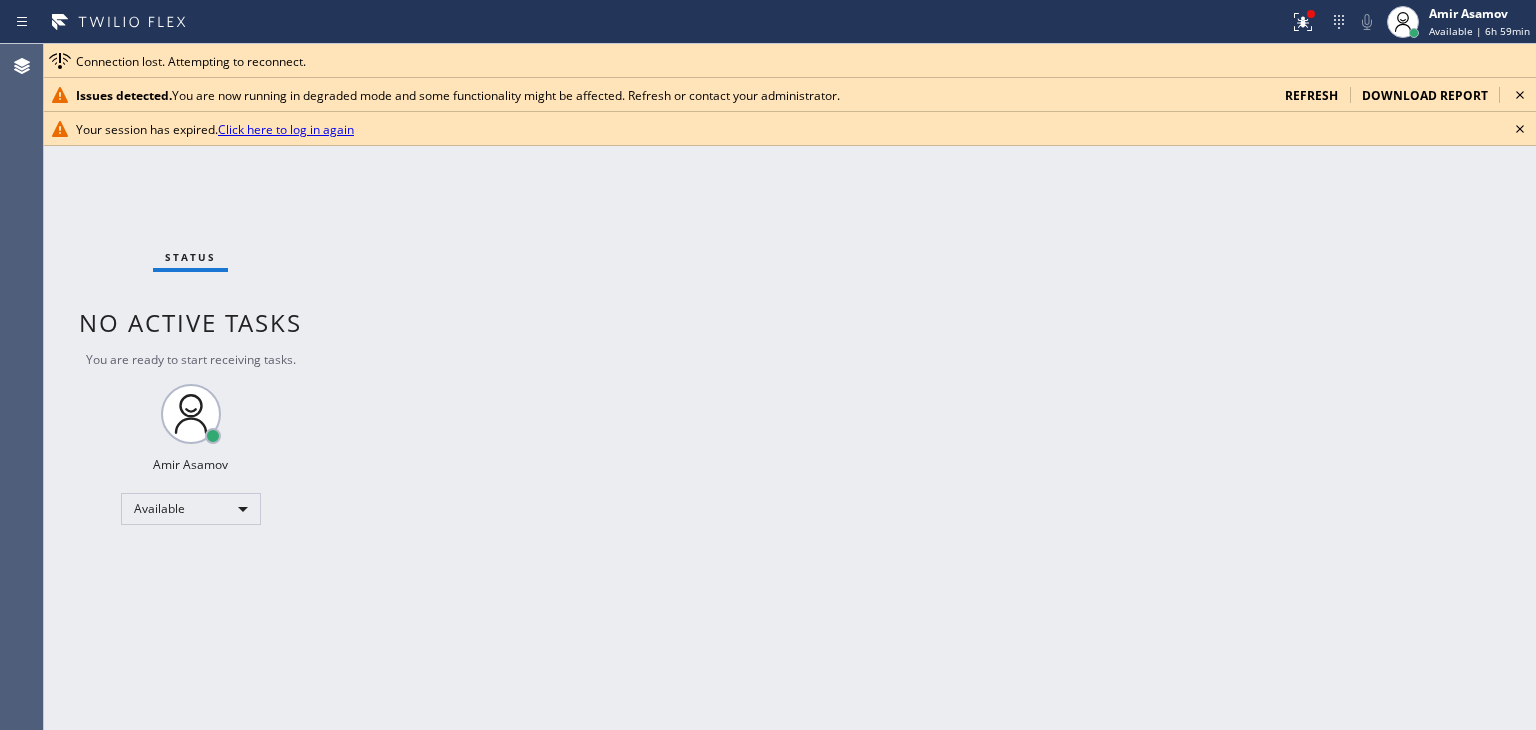click on "Issues detected.  You are now running in degraded mode and some functionality might be affected. Refresh or contact your administrator. refresh download report" at bounding box center [790, 95] 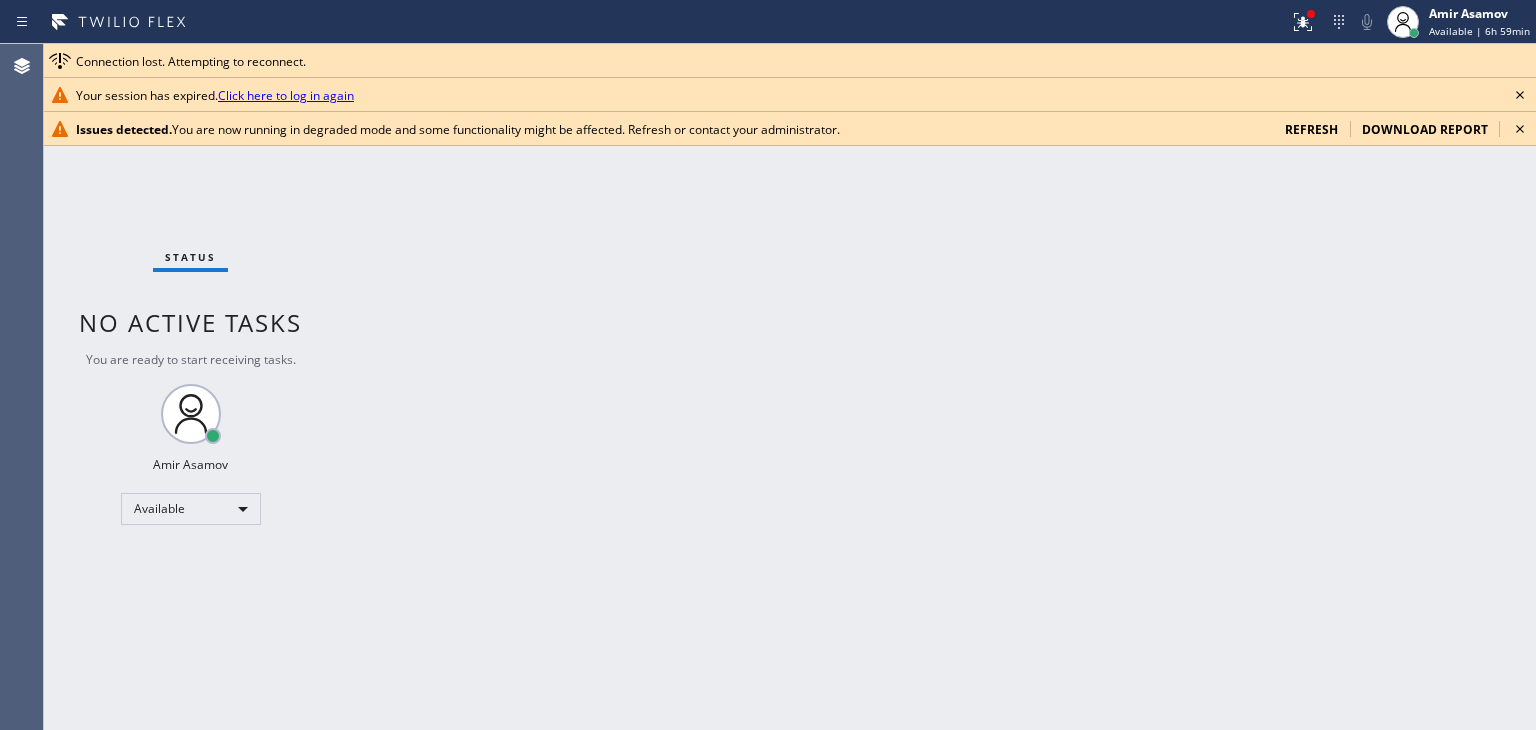 click 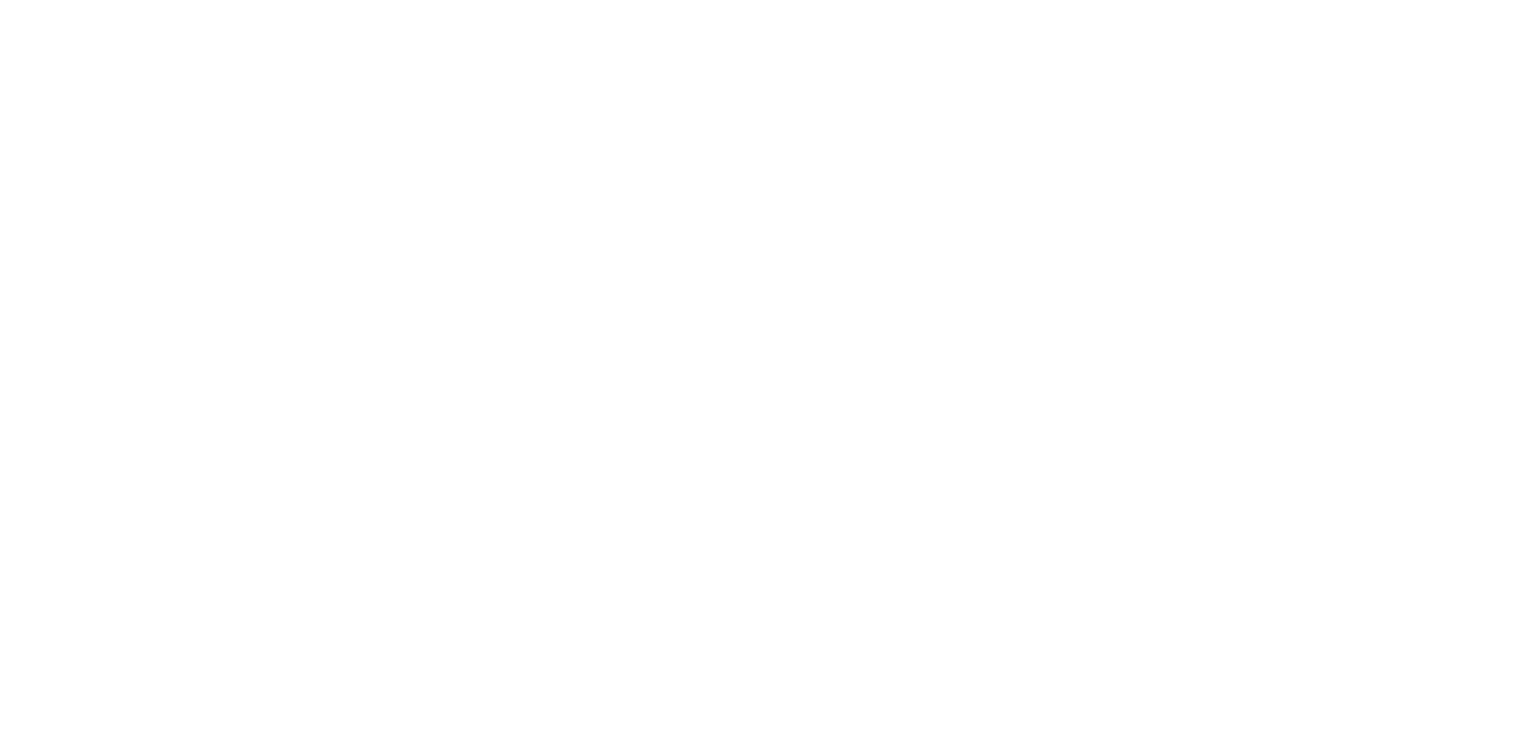 scroll, scrollTop: 0, scrollLeft: 0, axis: both 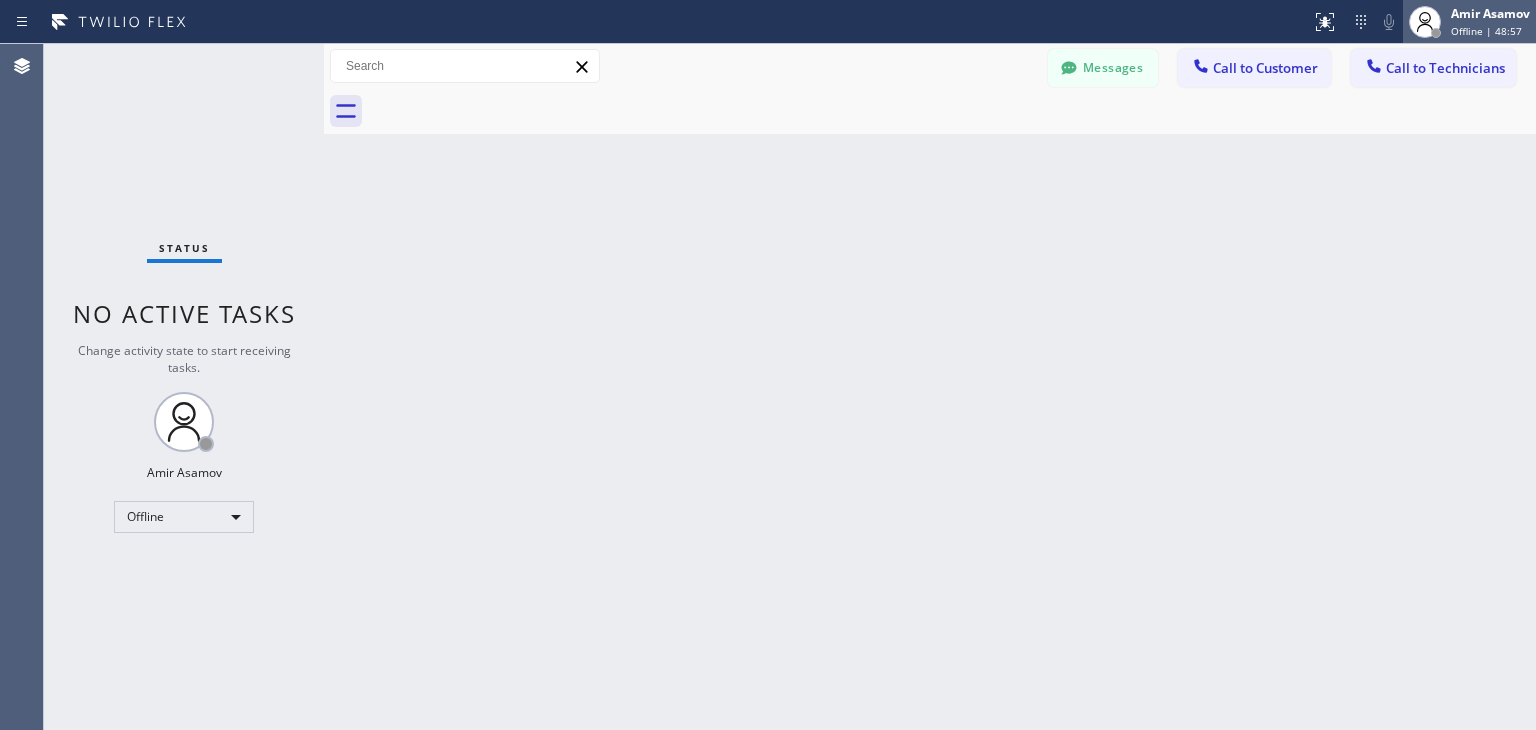 click on "[FIRST] Offline | 48:57" at bounding box center [1491, 21] 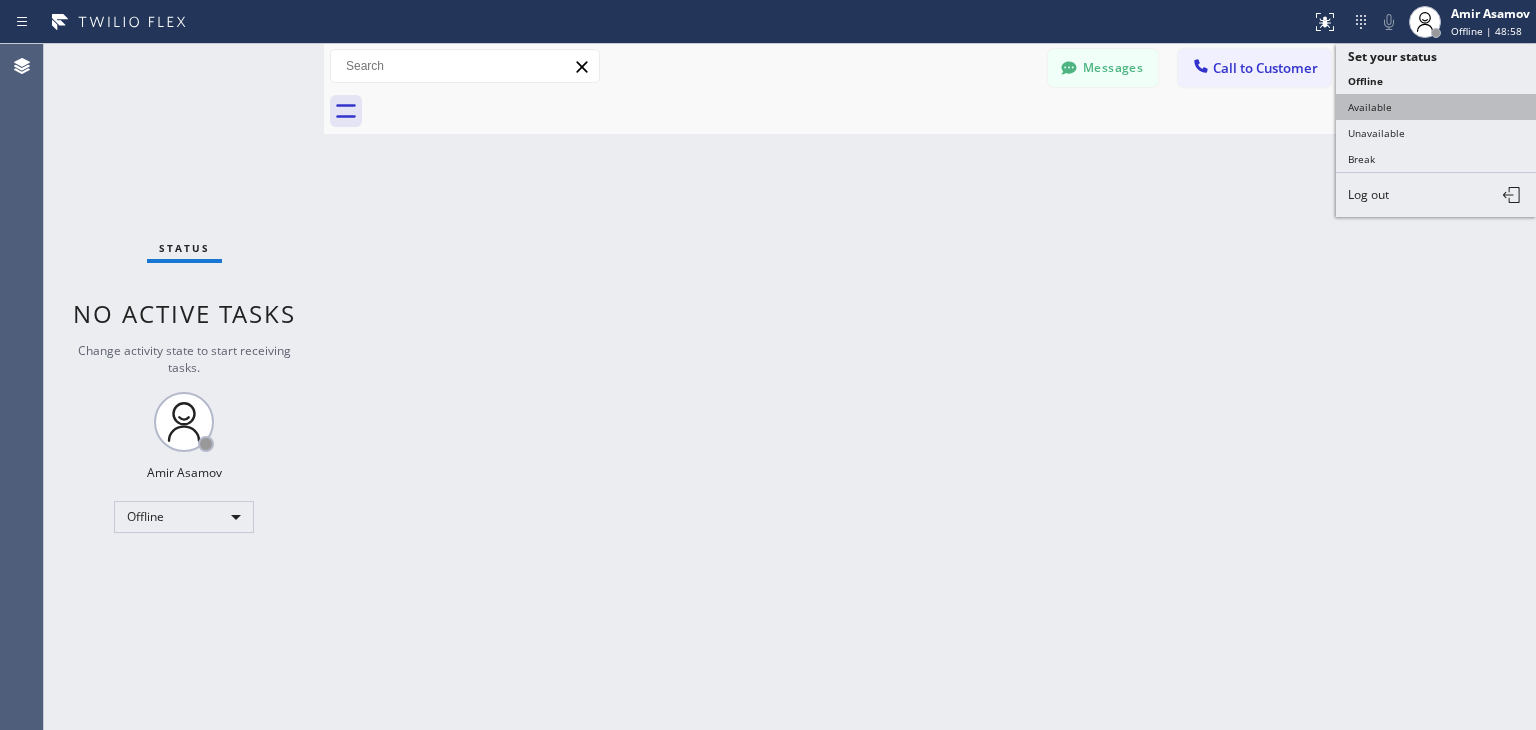 click on "Available" at bounding box center (1436, 107) 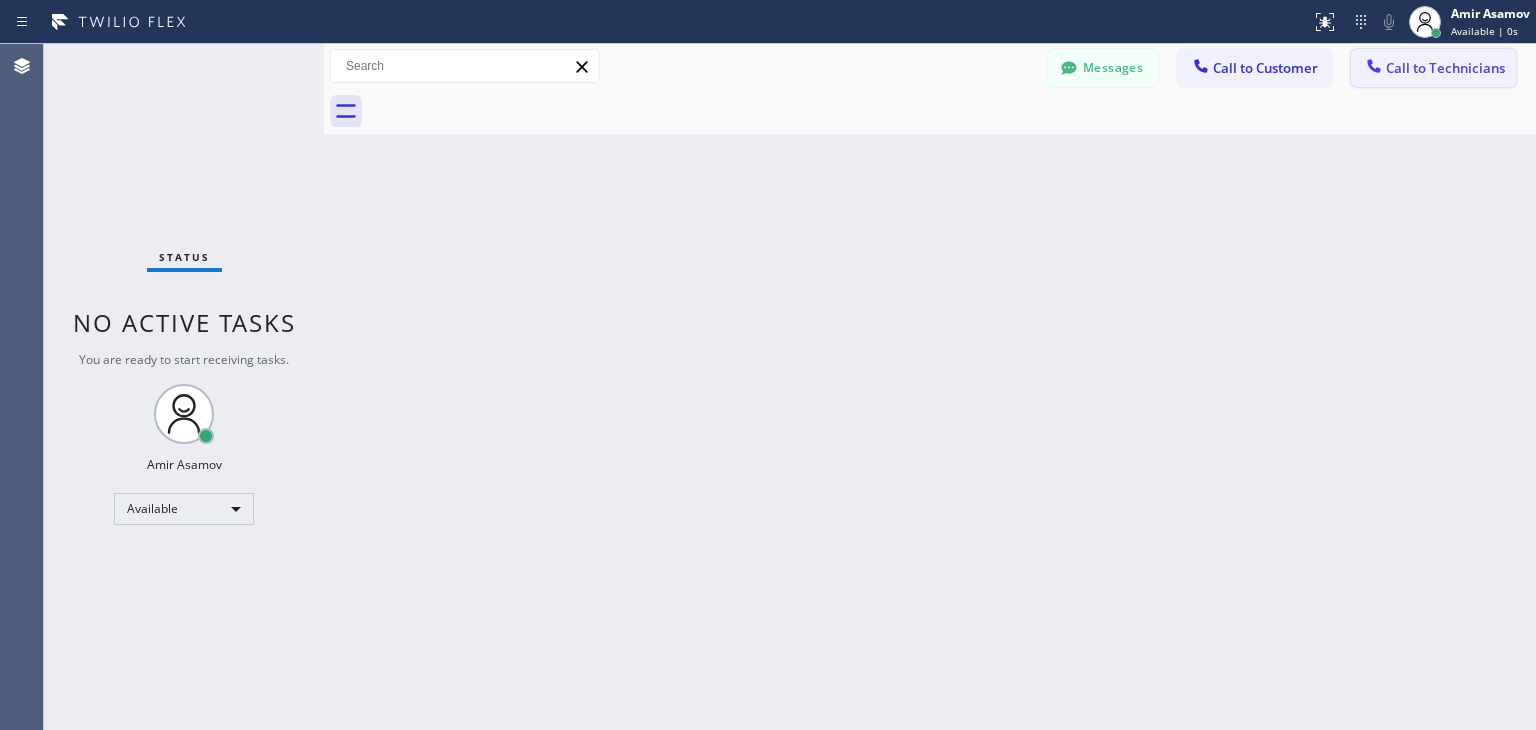 click on "Call to Technicians" at bounding box center (1445, 68) 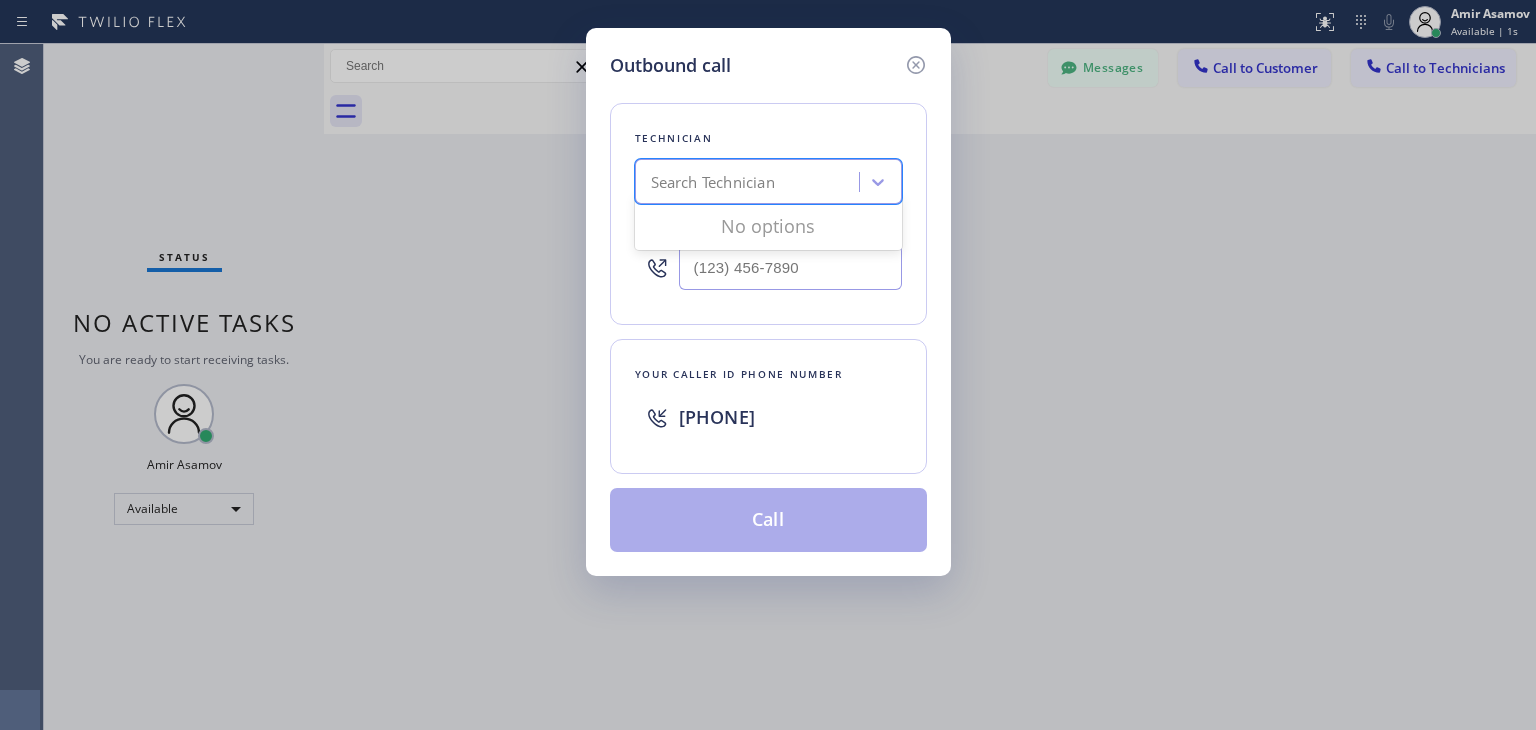 click on "Search Technician" at bounding box center [713, 182] 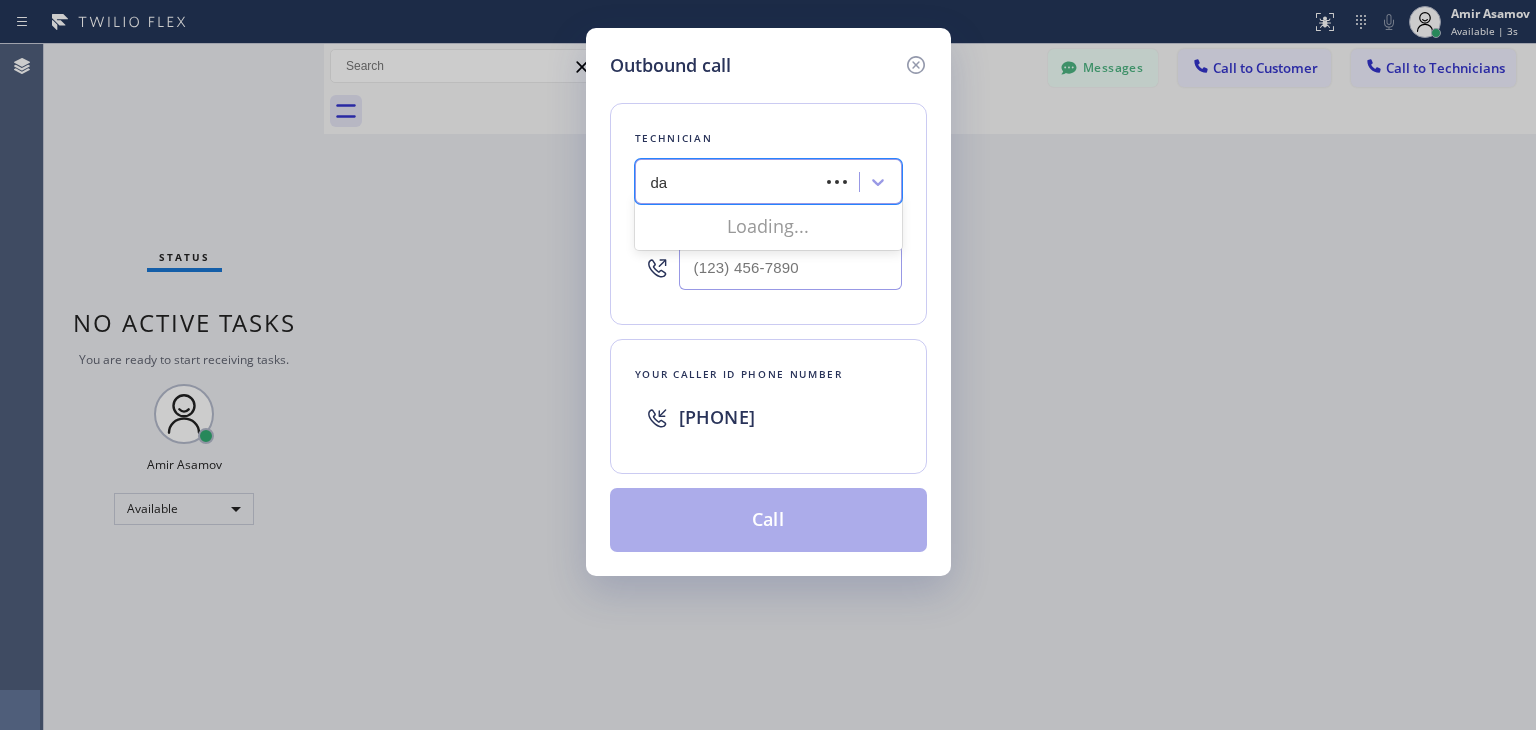 type on "dan" 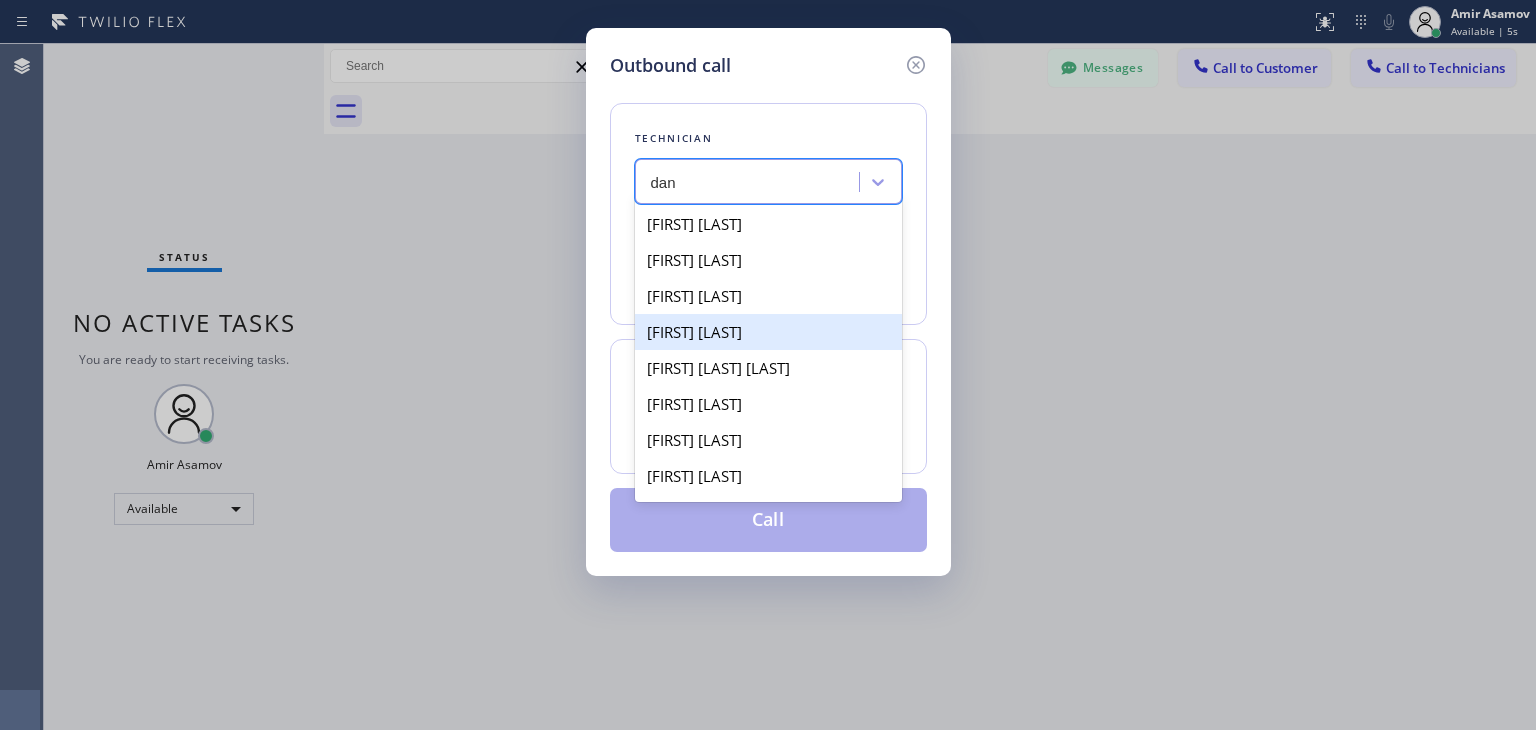 click on "[FIRST] [LAST]" at bounding box center [768, 332] 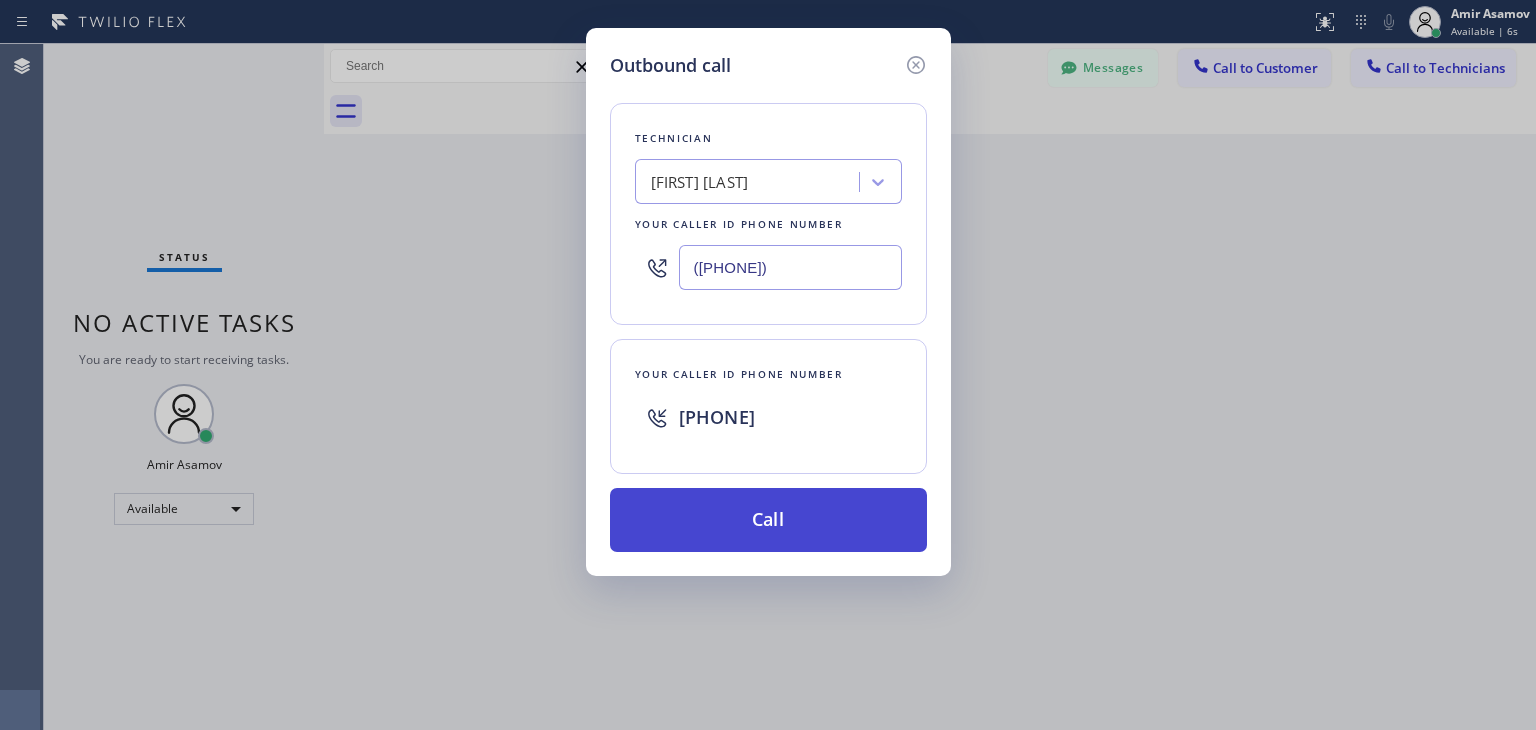 click on "Call" at bounding box center (768, 520) 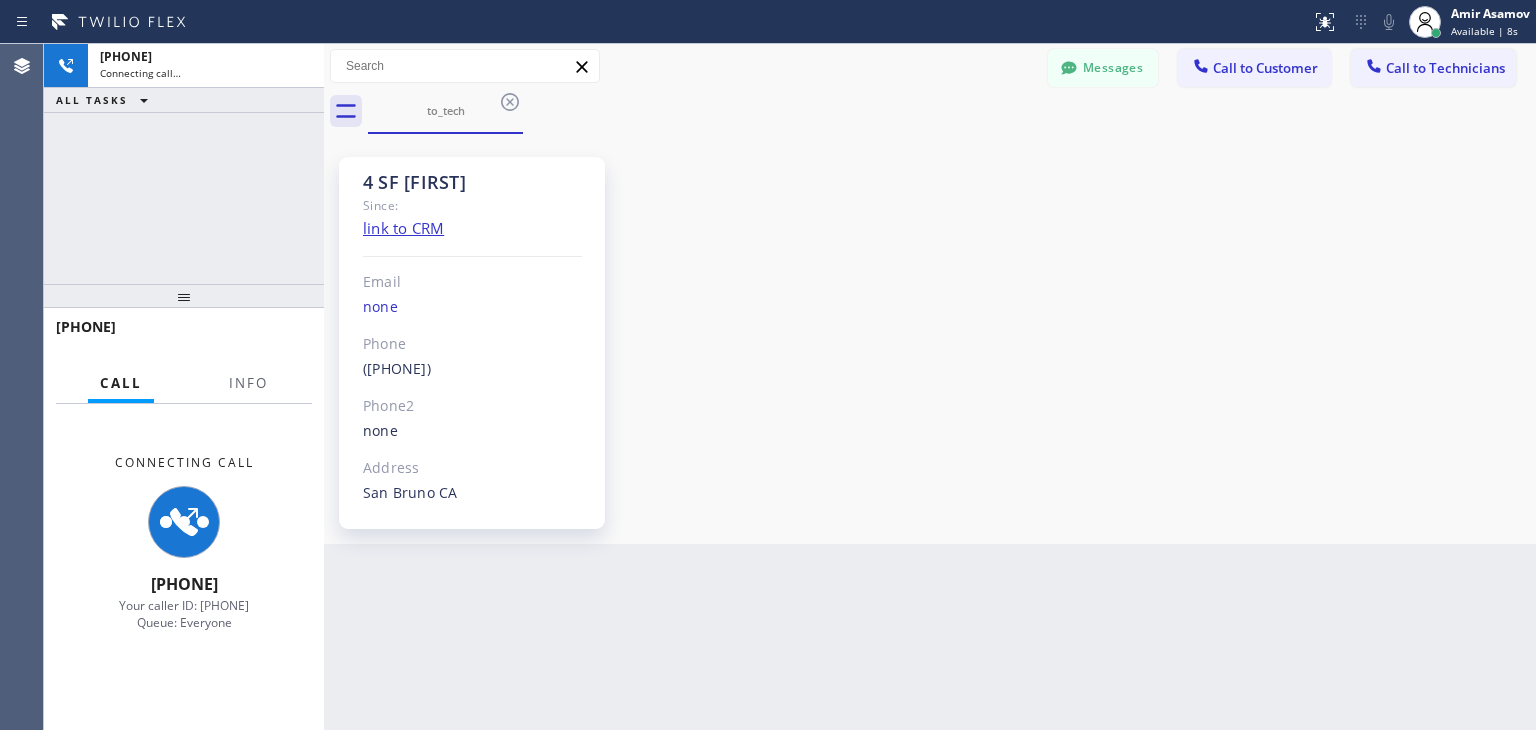 scroll, scrollTop: 17956, scrollLeft: 0, axis: vertical 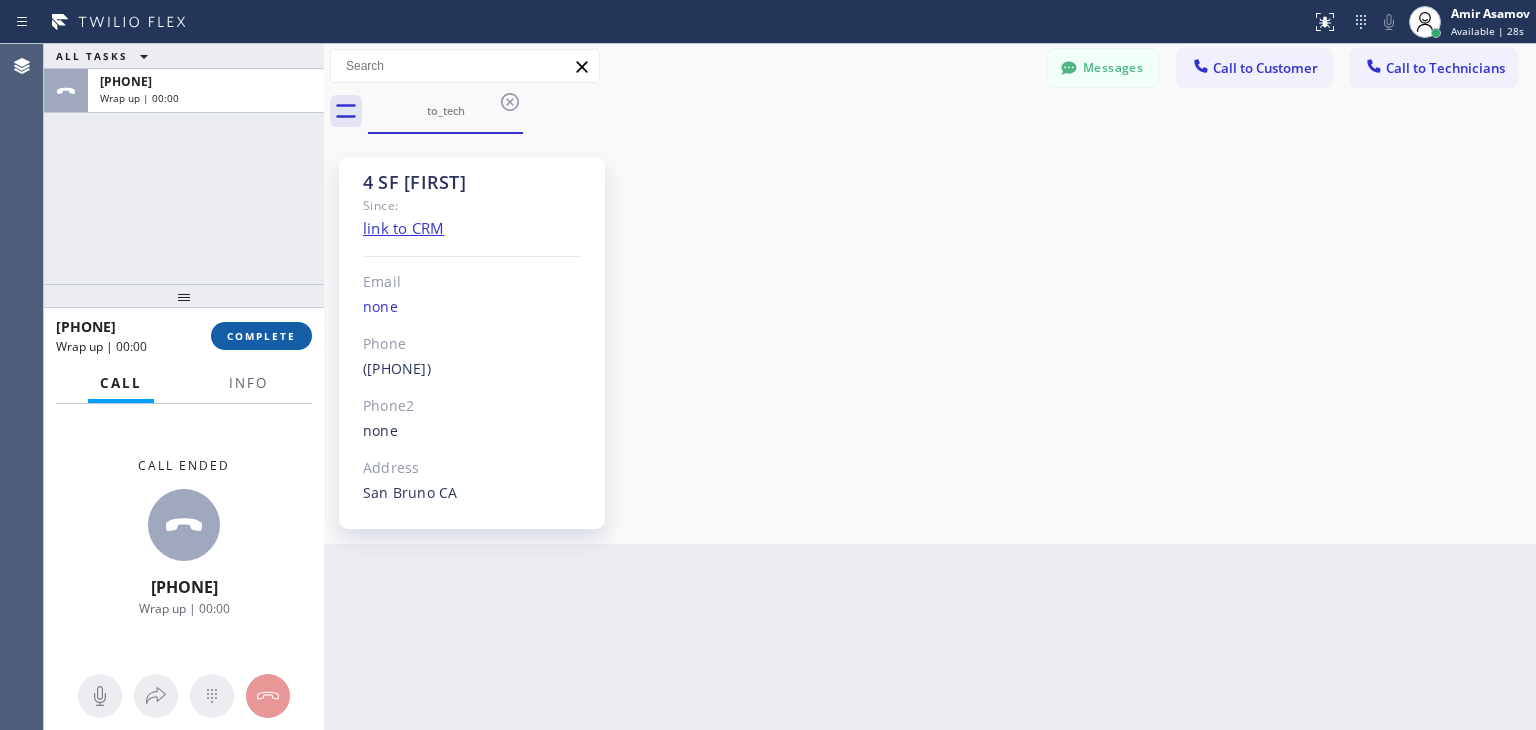 click on "COMPLETE" at bounding box center (261, 336) 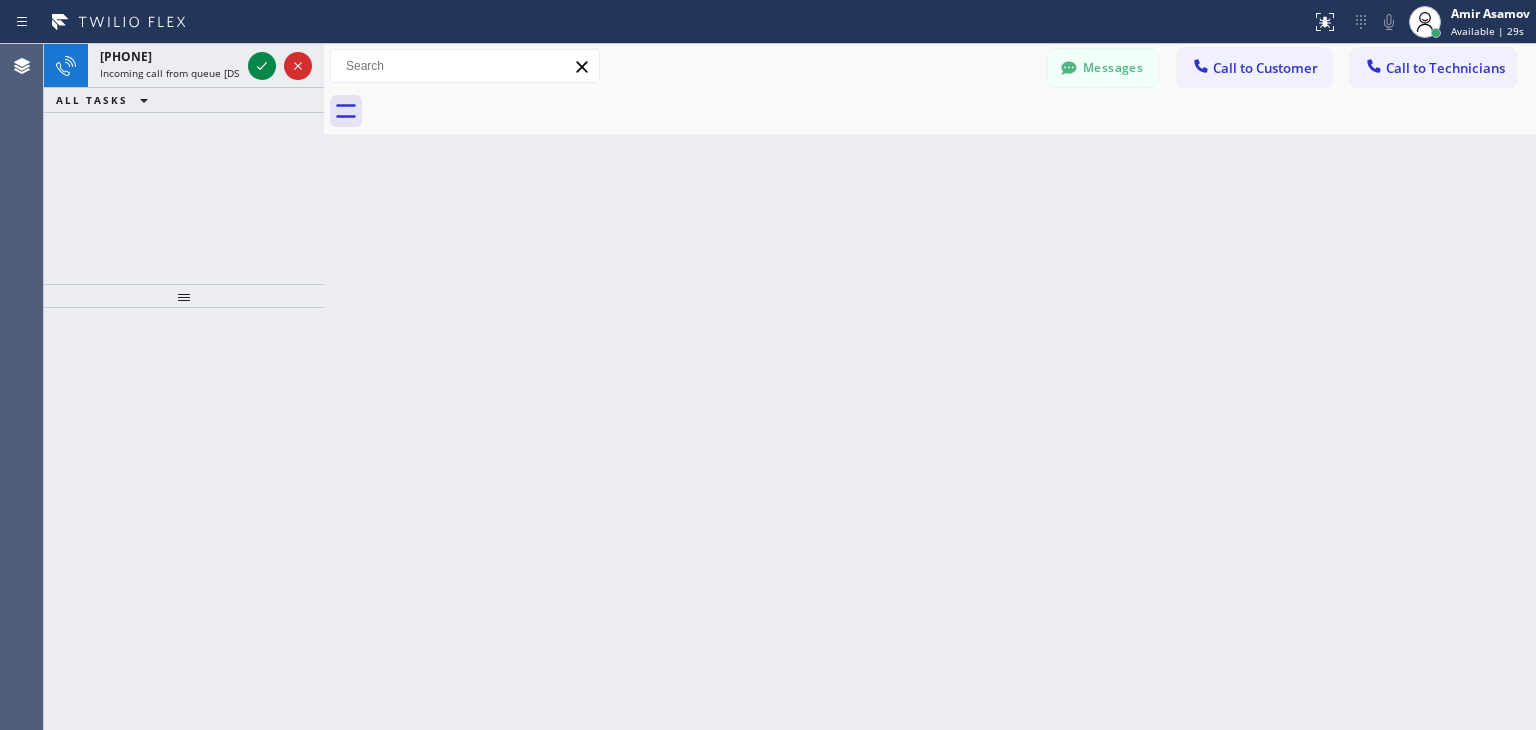 click on "Messages Call to Customer Call to Technicians Outbound call Location Moorpark Clean Ducts Your caller id phone number [PHONE] Customer number Call Outbound call Technician Search Technician Your caller id phone number Your caller id phone number [PHONE]" at bounding box center (930, 66) 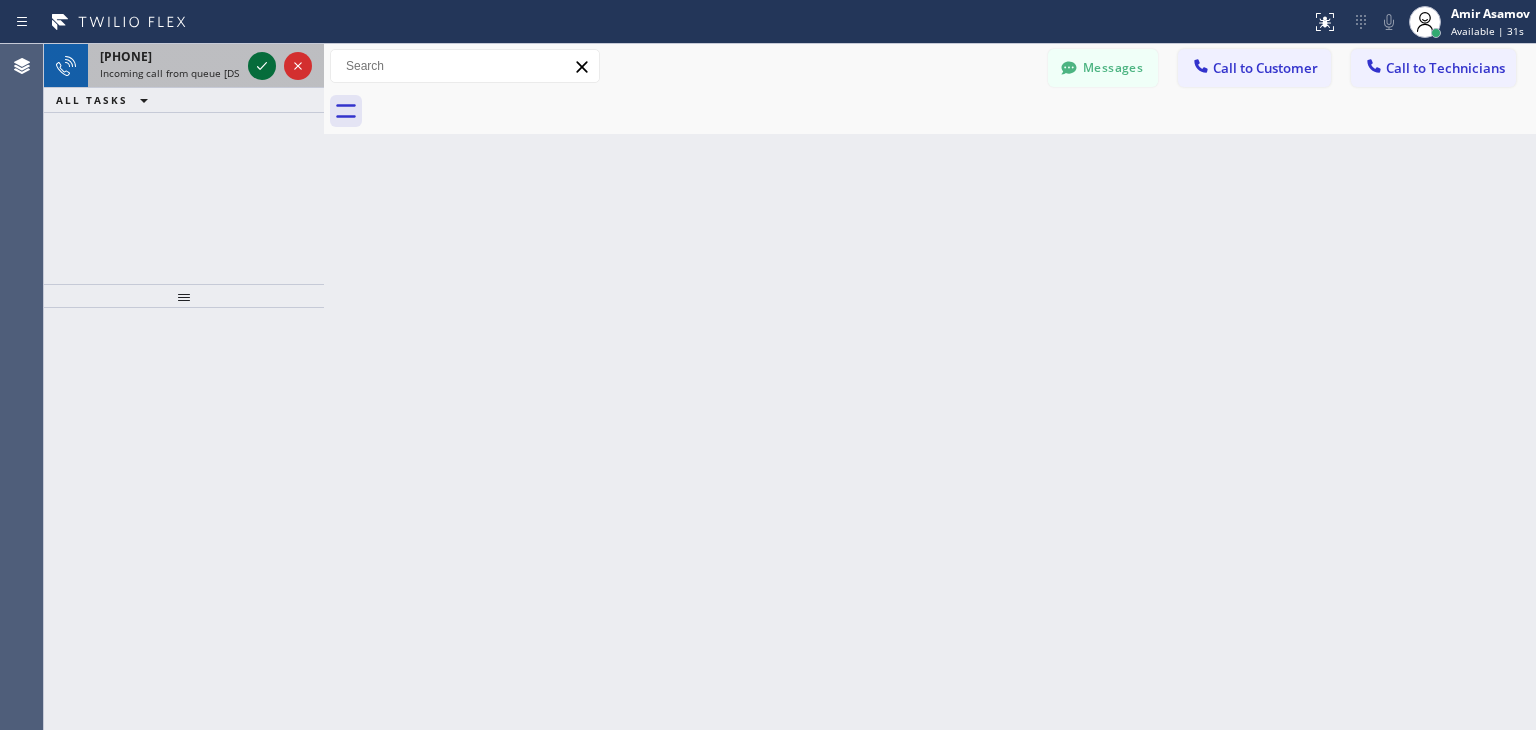 click 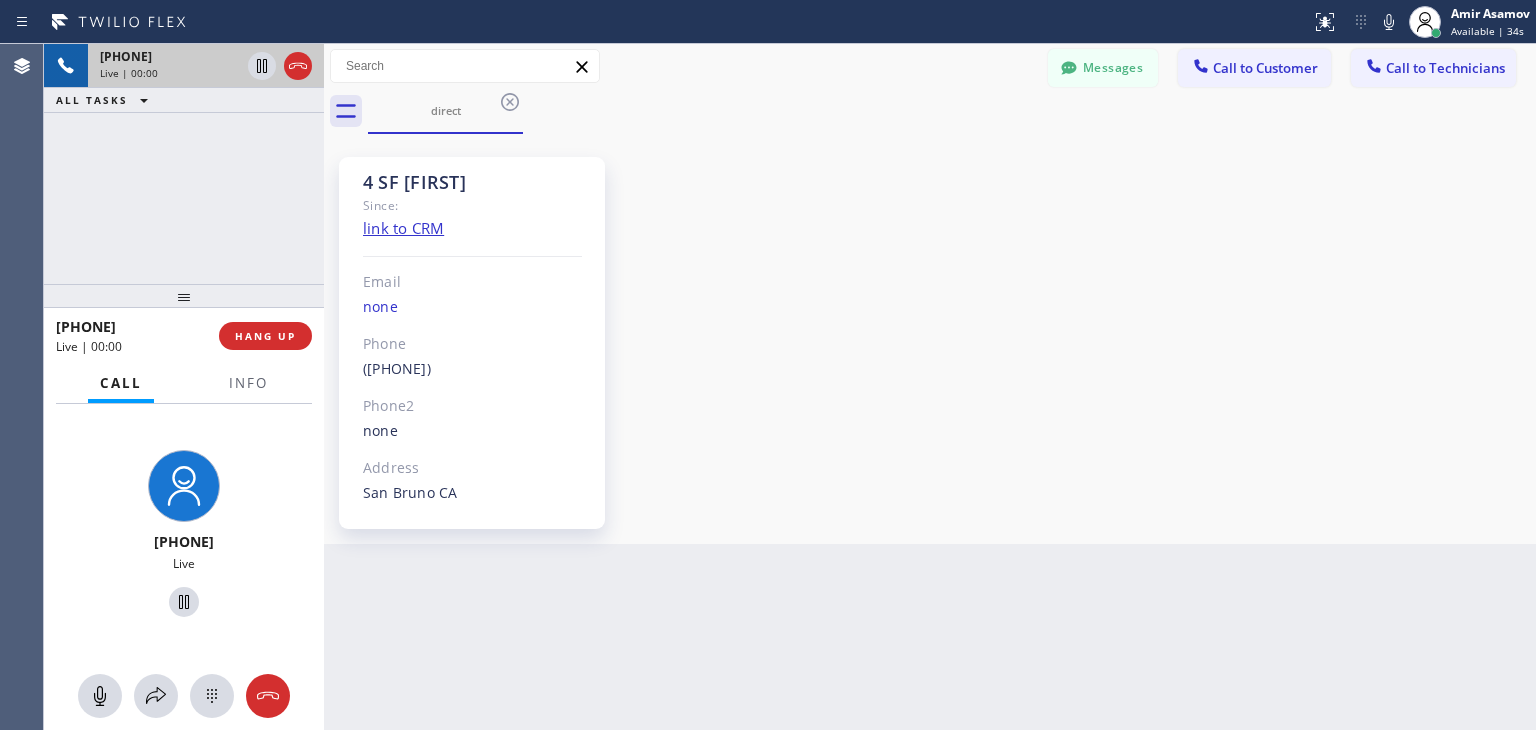 scroll, scrollTop: 17956, scrollLeft: 0, axis: vertical 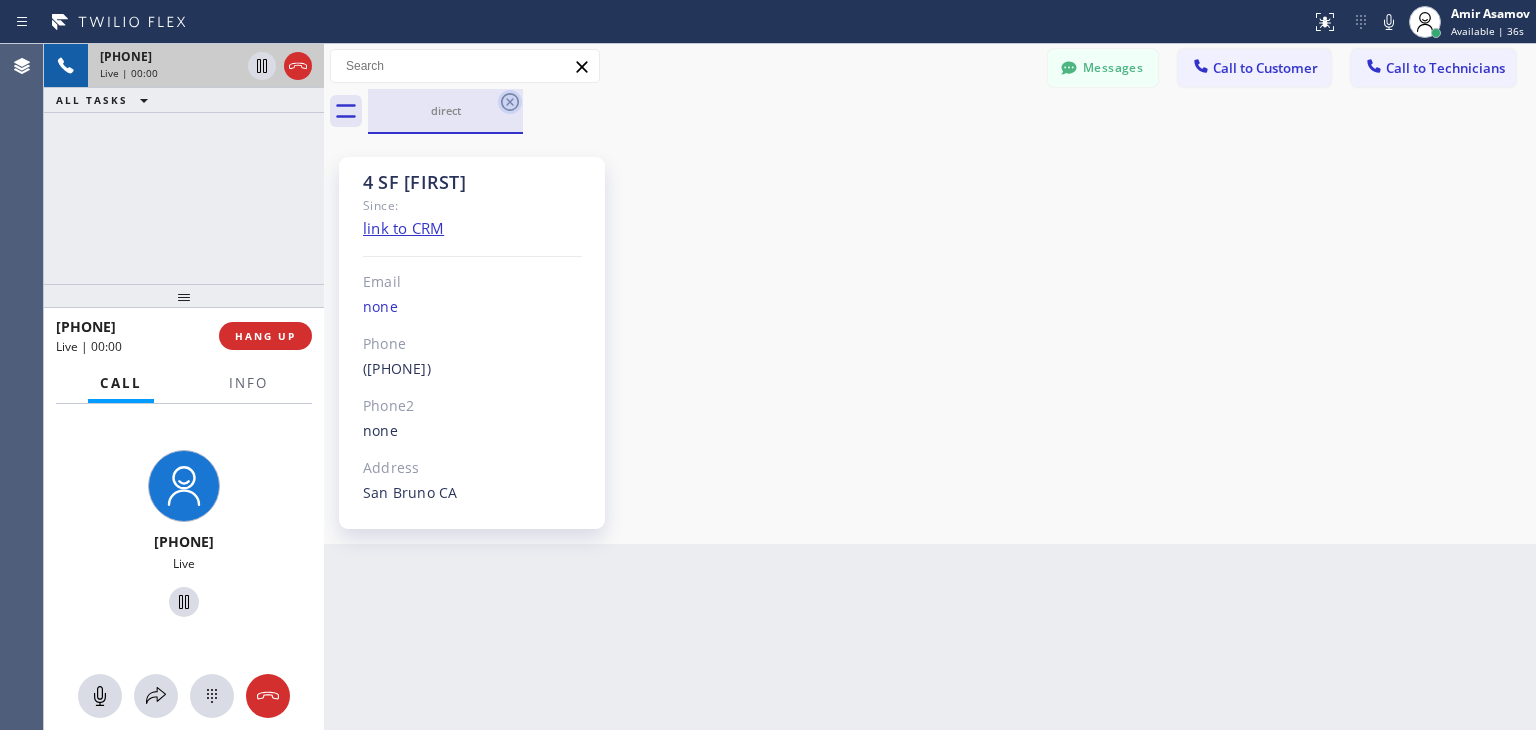 click 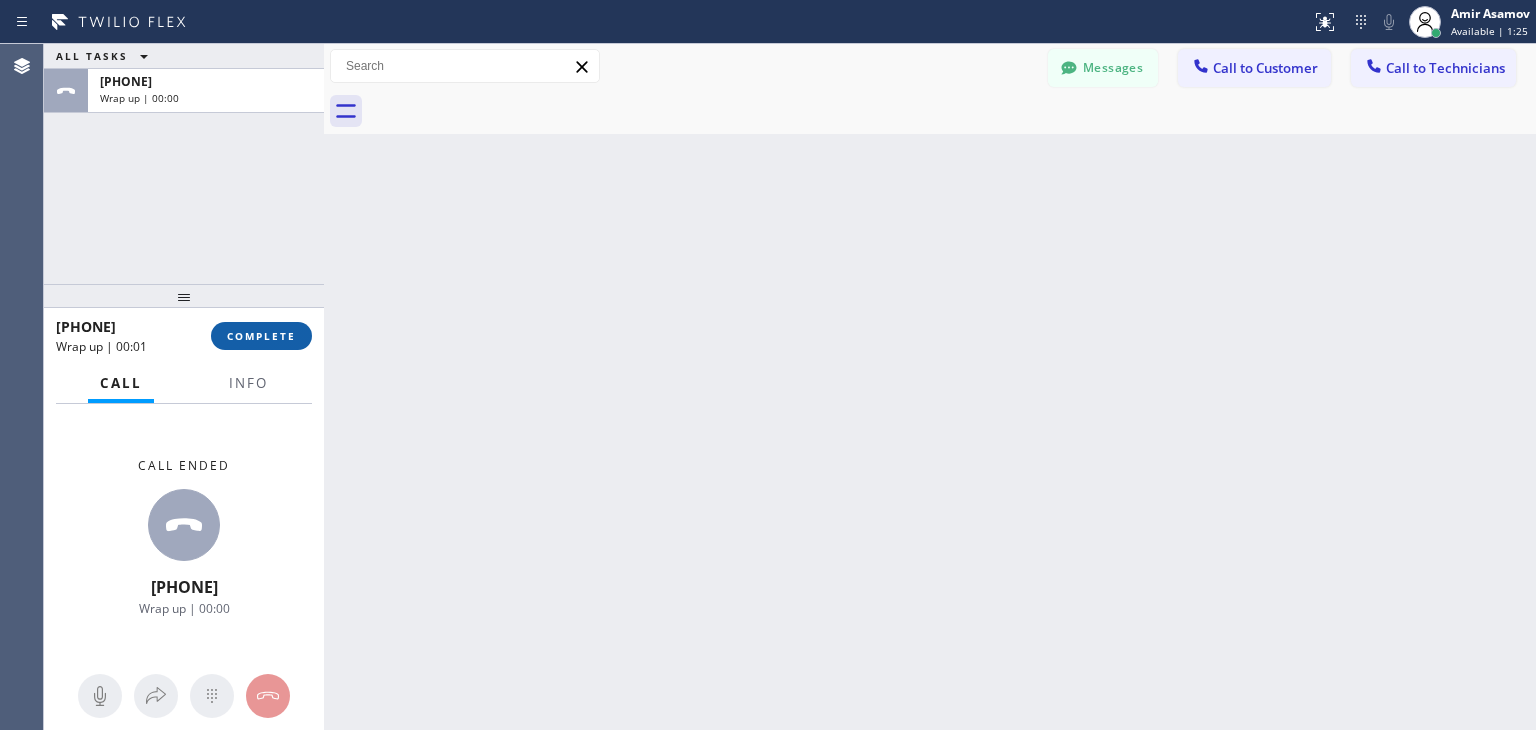 click on "COMPLETE" at bounding box center [261, 336] 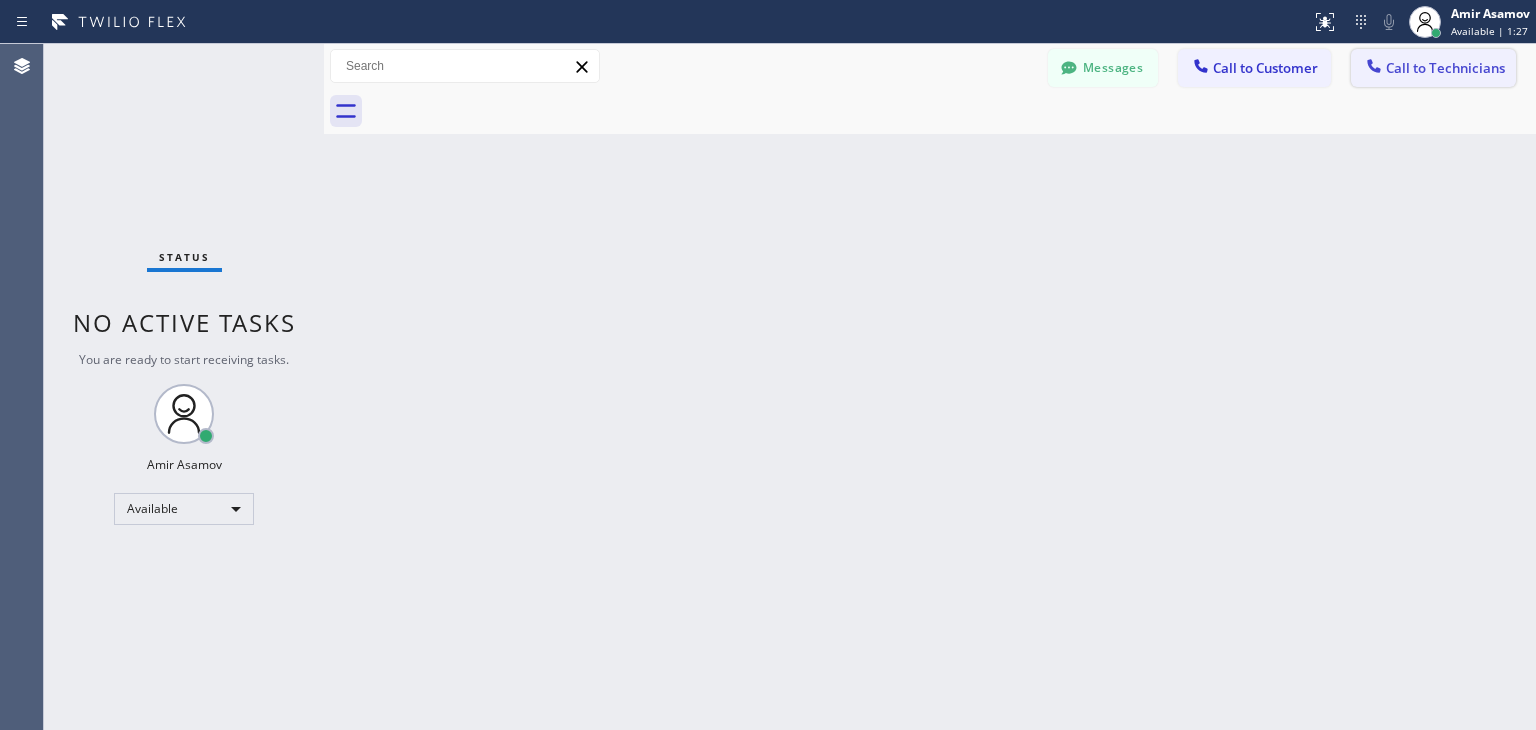 drag, startPoint x: 1420, startPoint y: 42, endPoint x: 1419, endPoint y: 57, distance: 15.033297 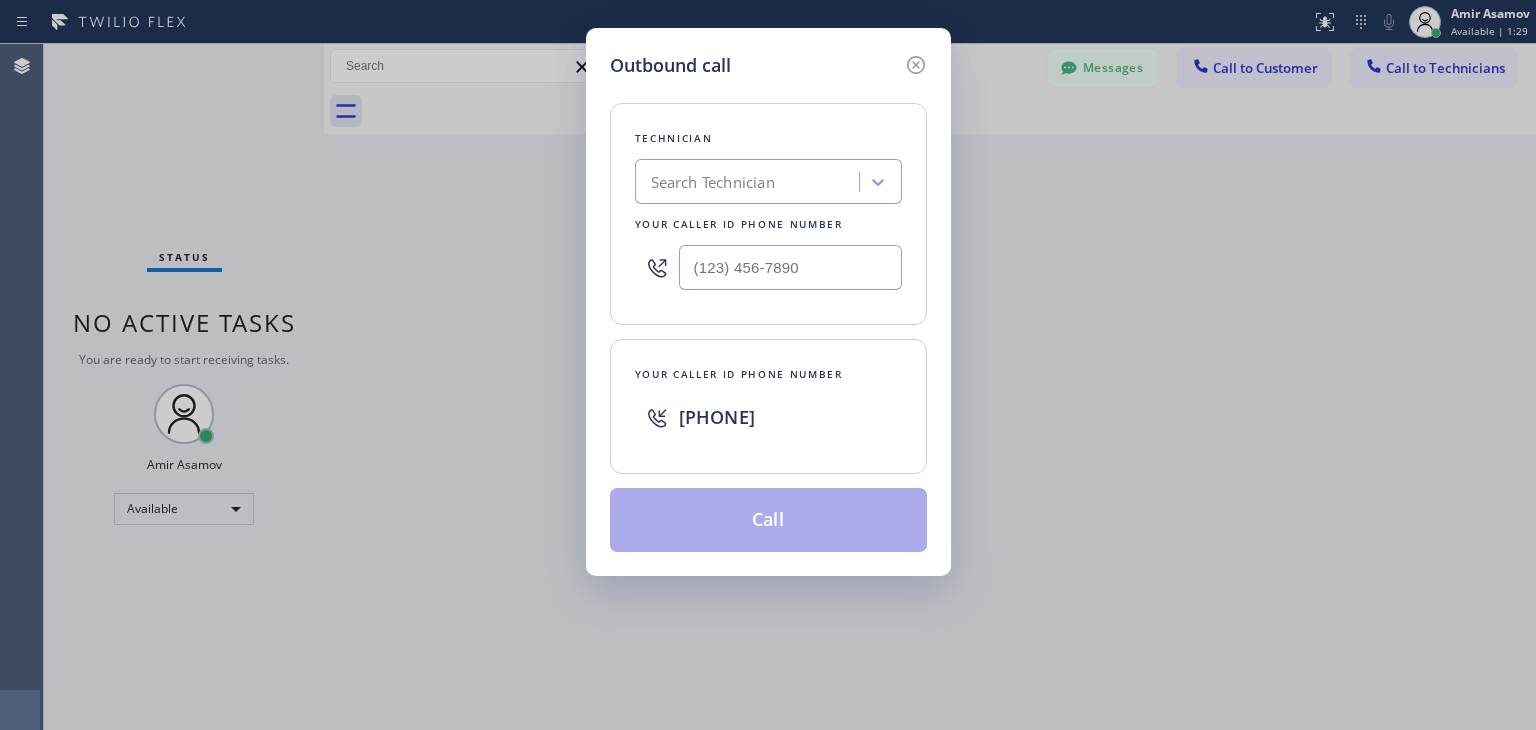 click on "Search Technician" at bounding box center [768, 181] 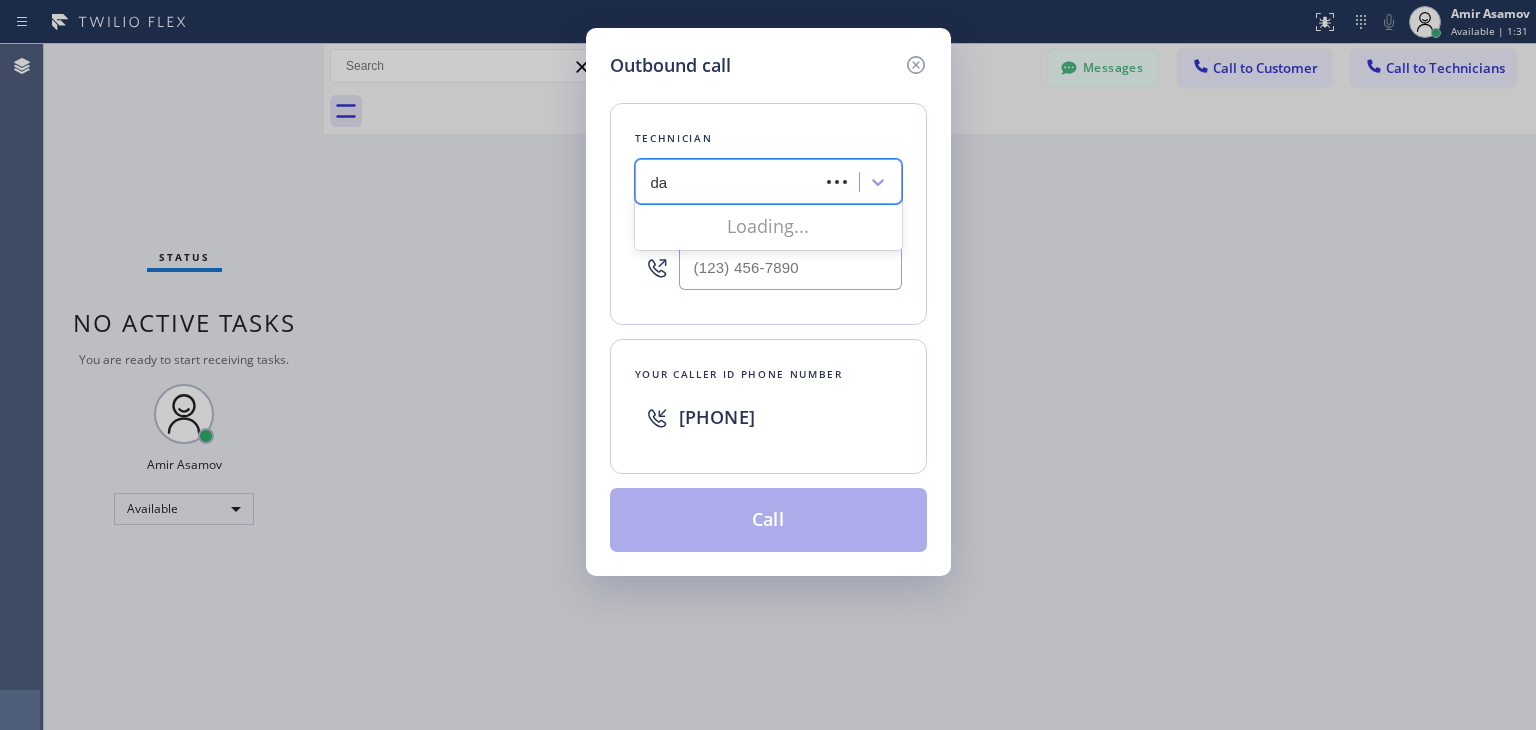 type on "dan" 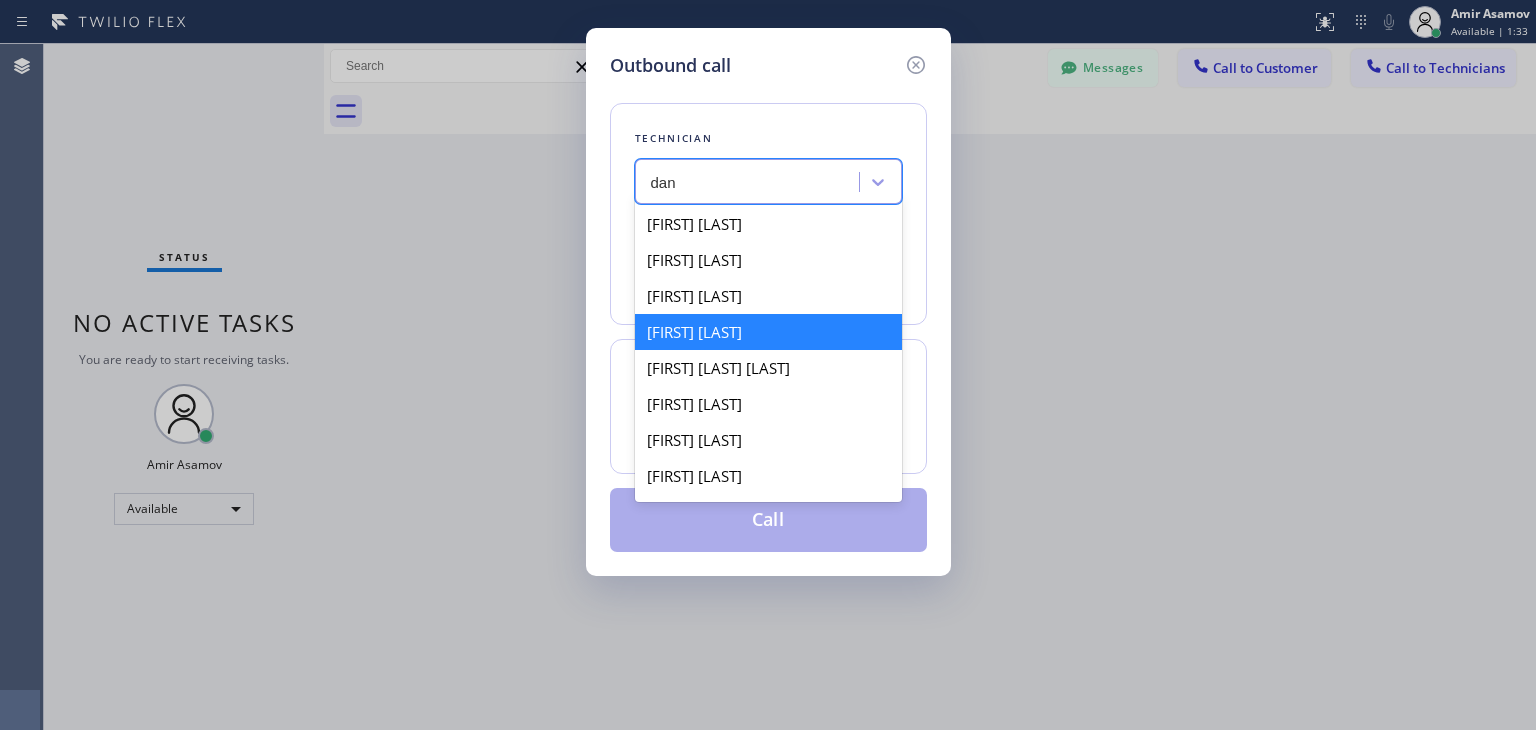 click on "[FIRST] [LAST]" at bounding box center [768, 332] 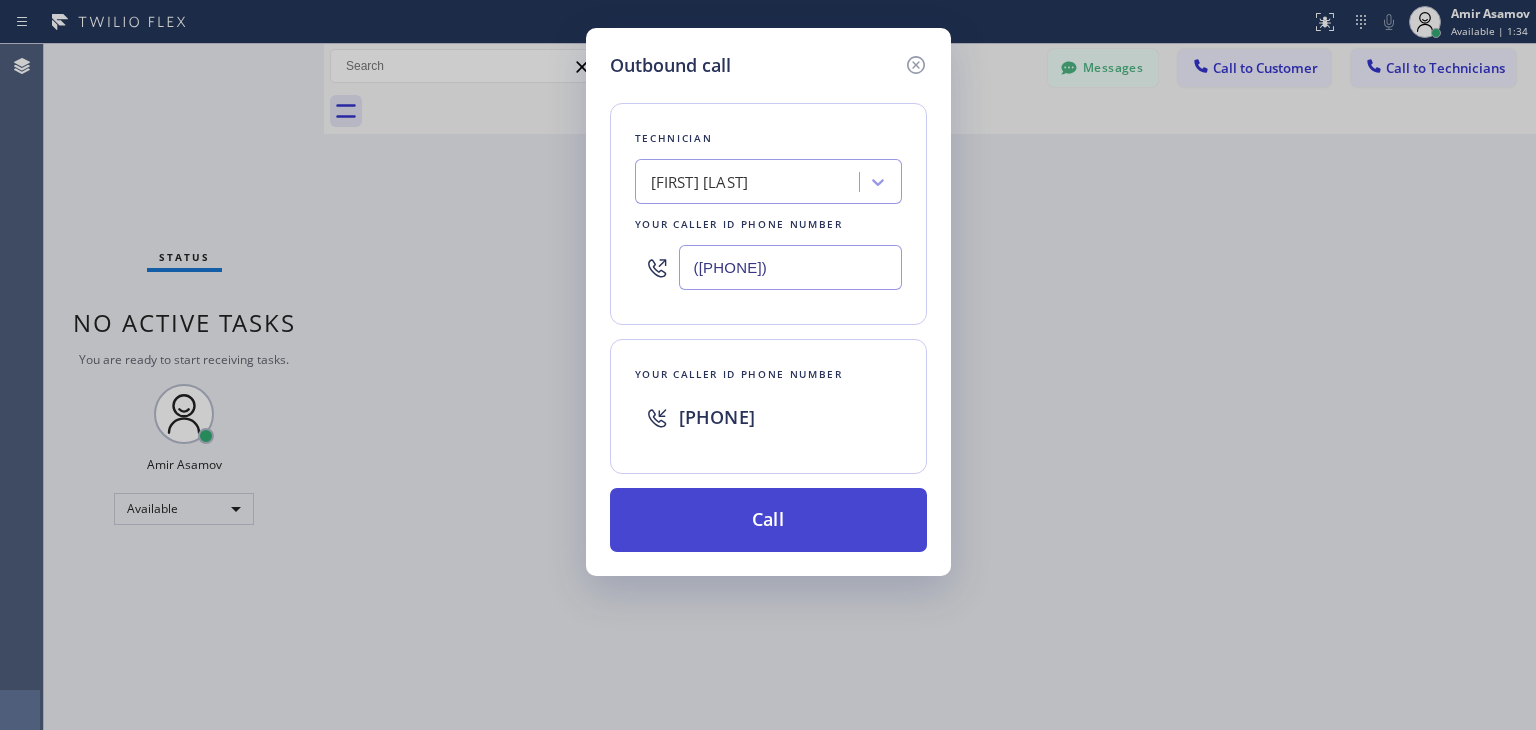 click on "Call" at bounding box center [768, 520] 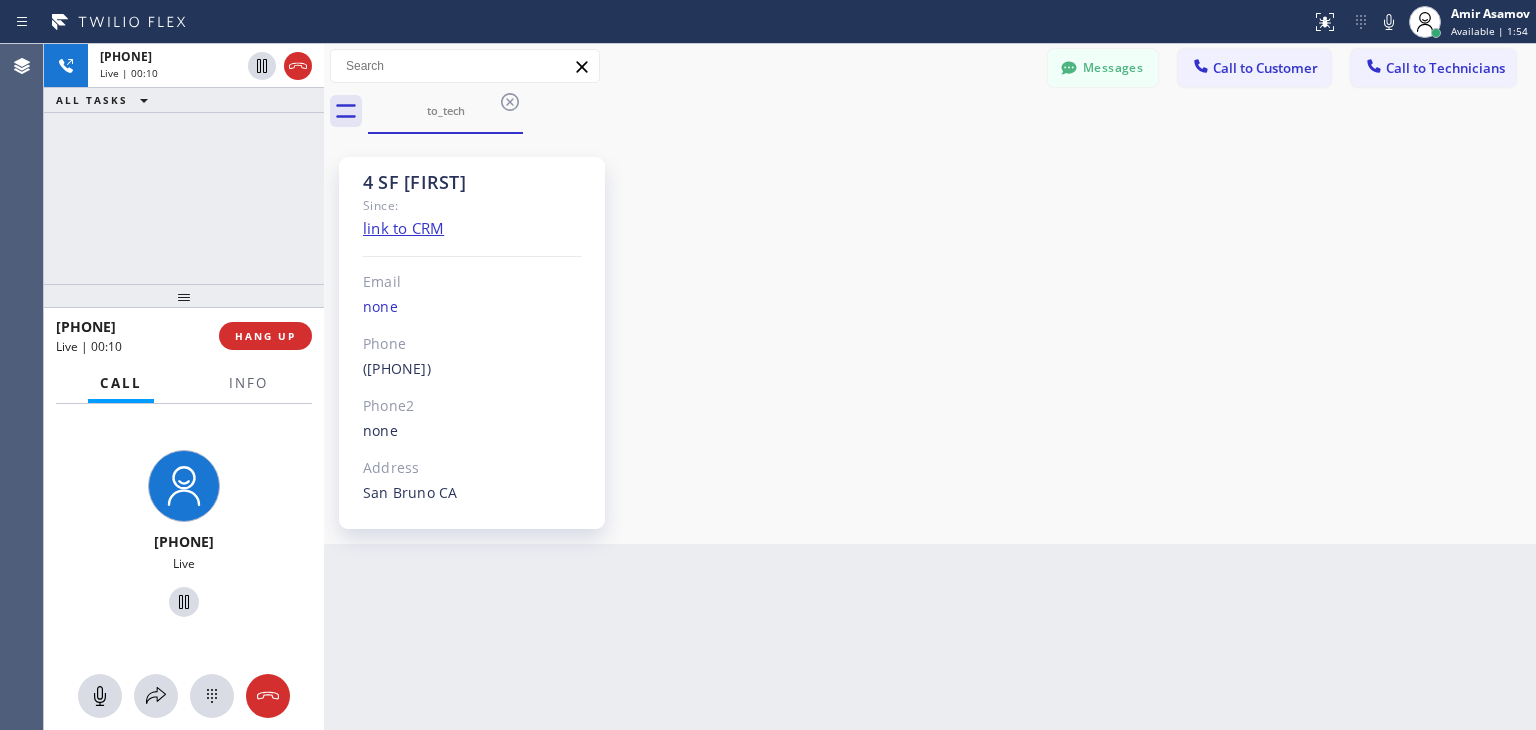 scroll, scrollTop: 17956, scrollLeft: 0, axis: vertical 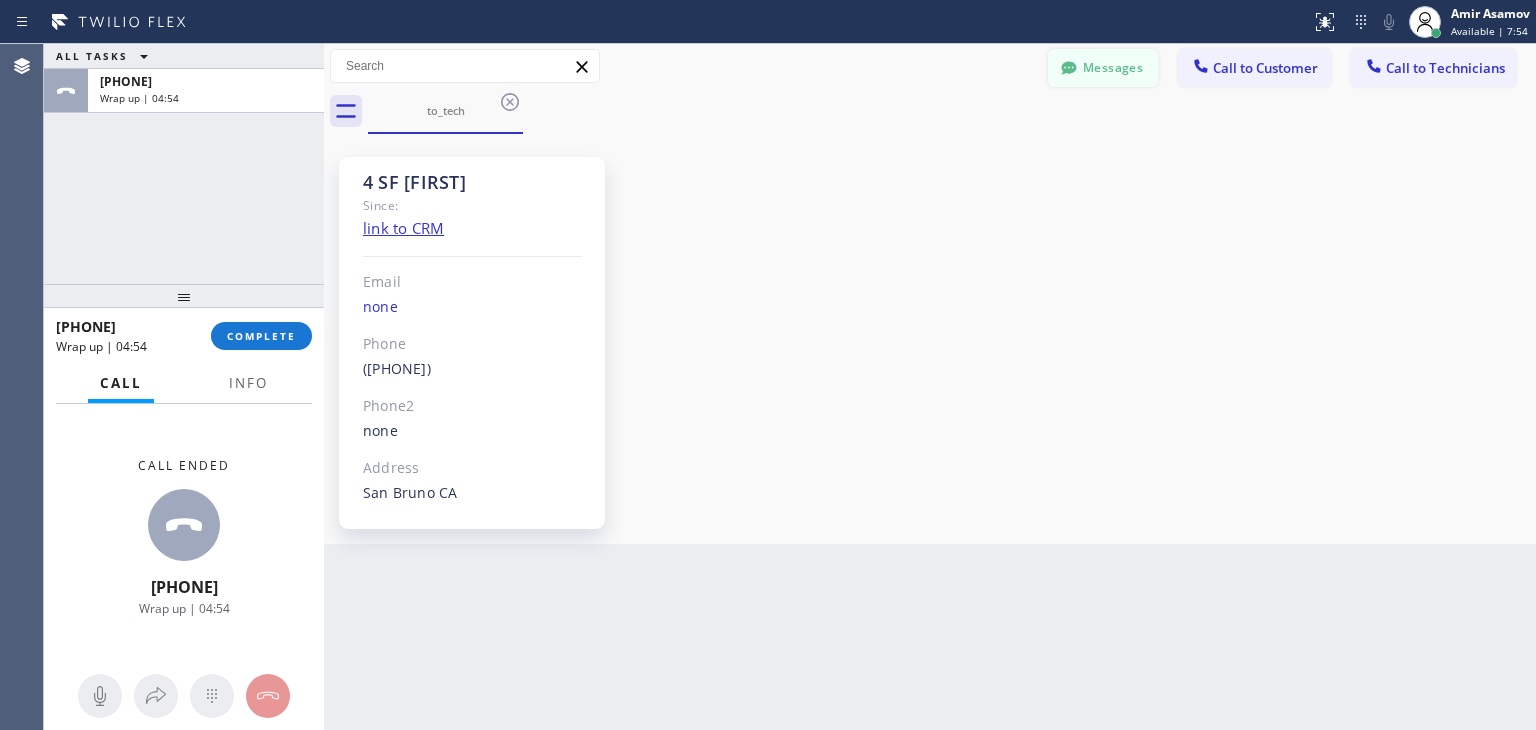 click on "Messages" at bounding box center [1103, 68] 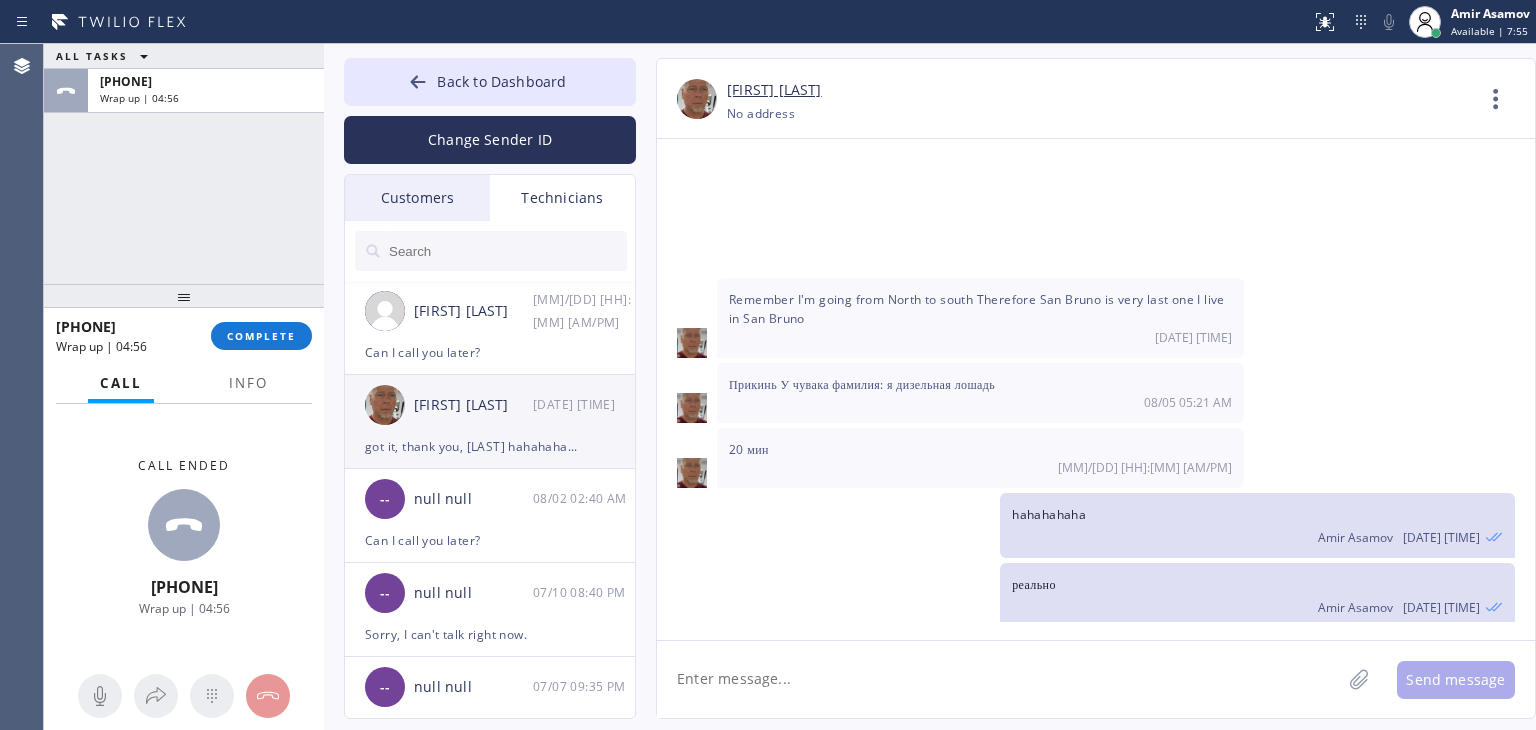 click on "[FIRST] [LAST] [MM]/[DD] [HH]:[MM] [AM/PM] got it, thank you, [LAST] hahahaha..." 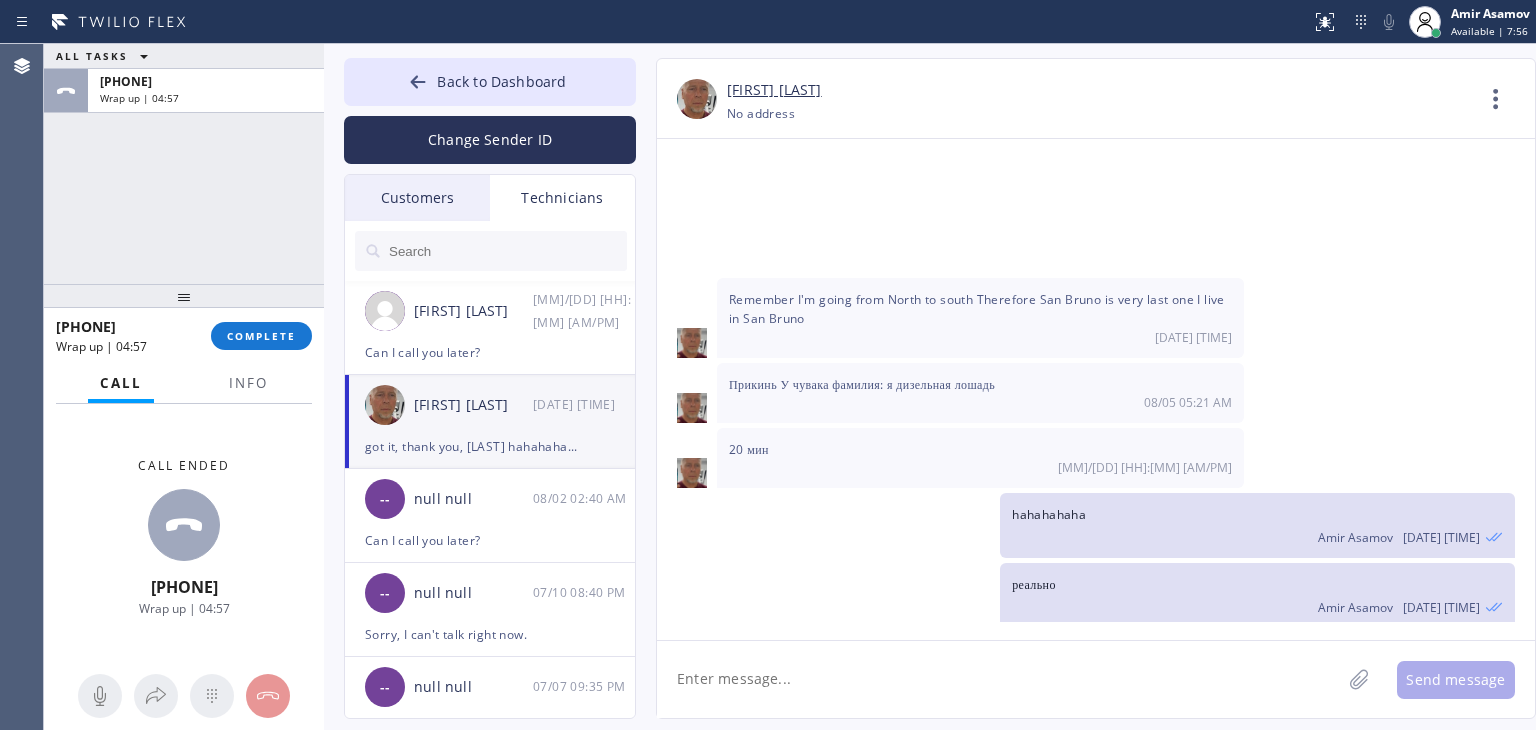 click 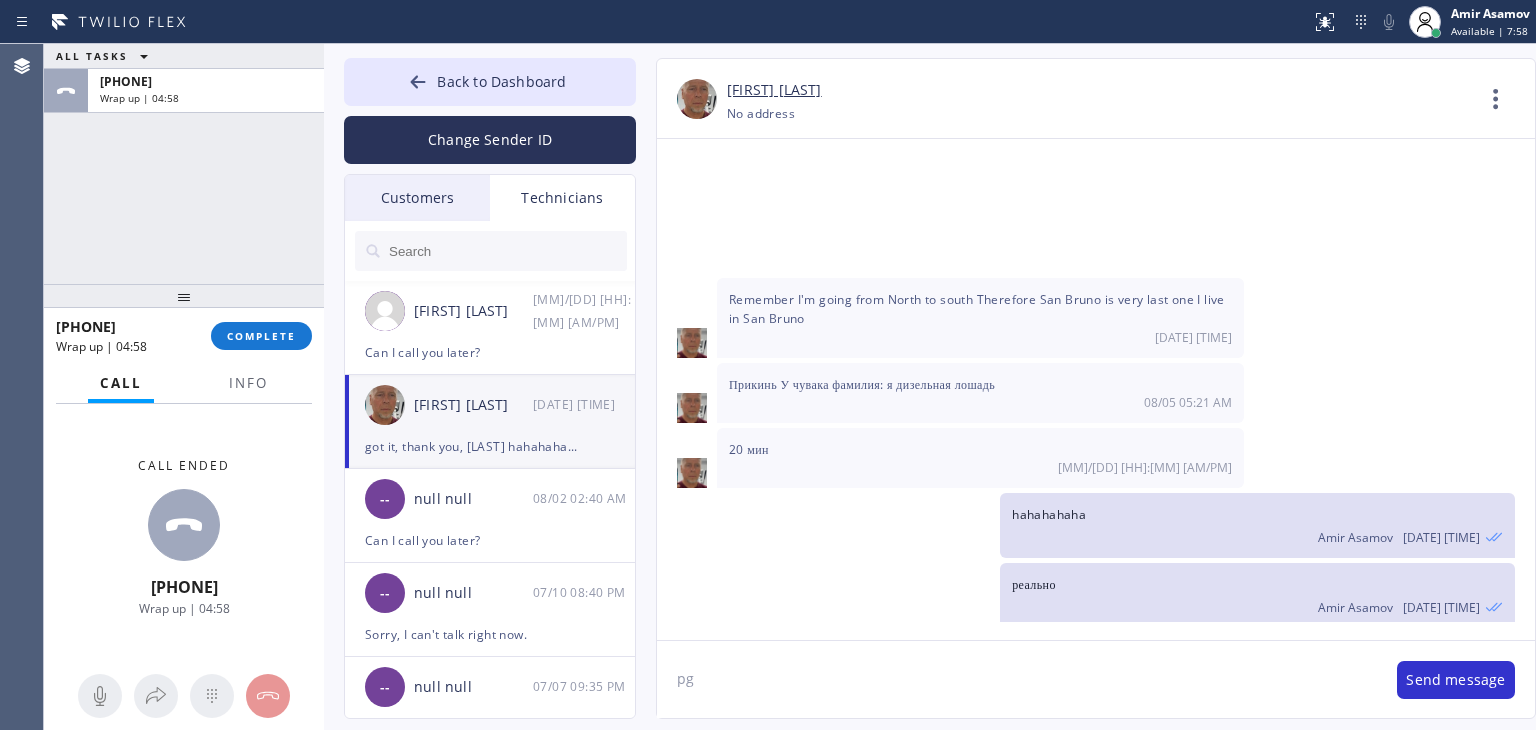 type on "p" 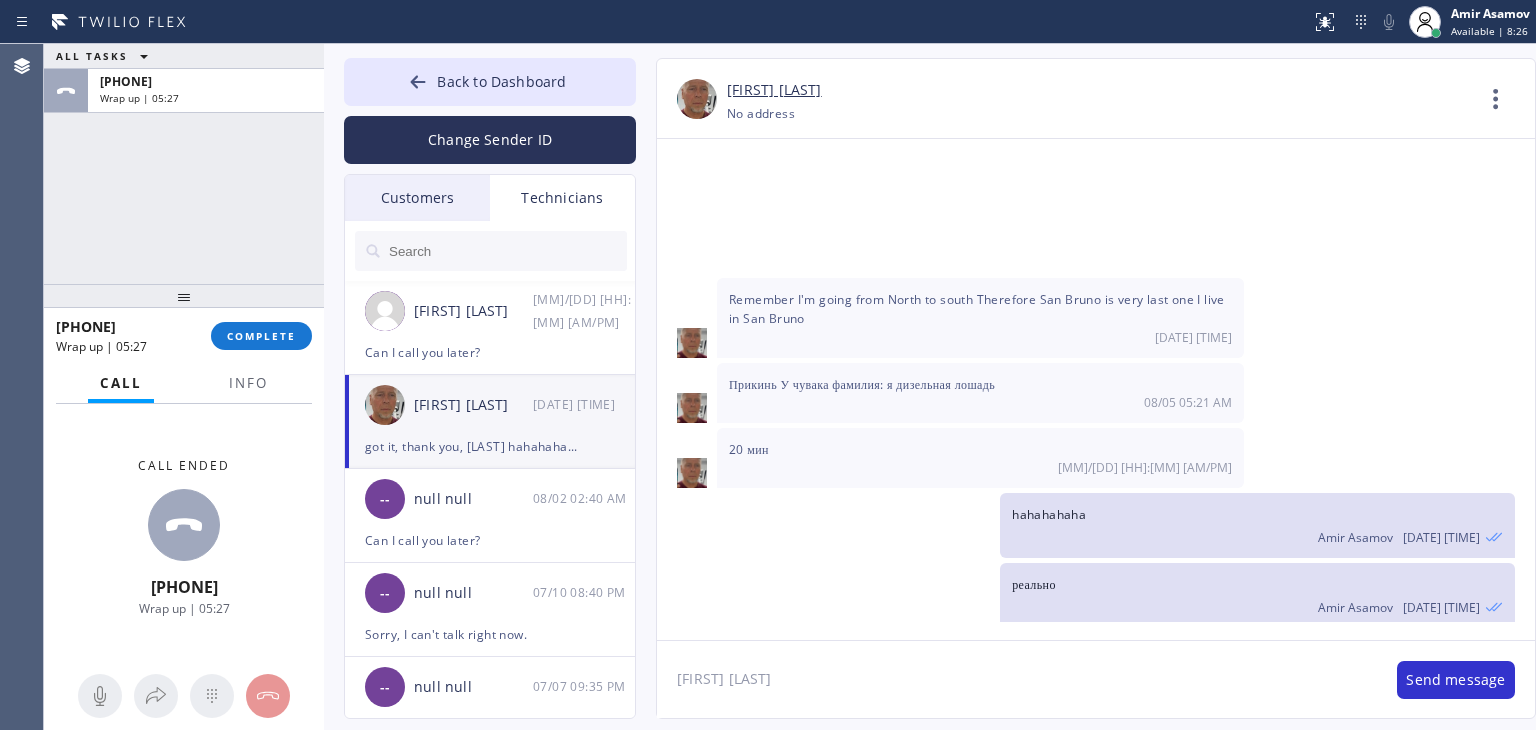 type on "go to your [TIME] please, [TIME] can't wait, asked to move for tom Morning, gave to Vlad" 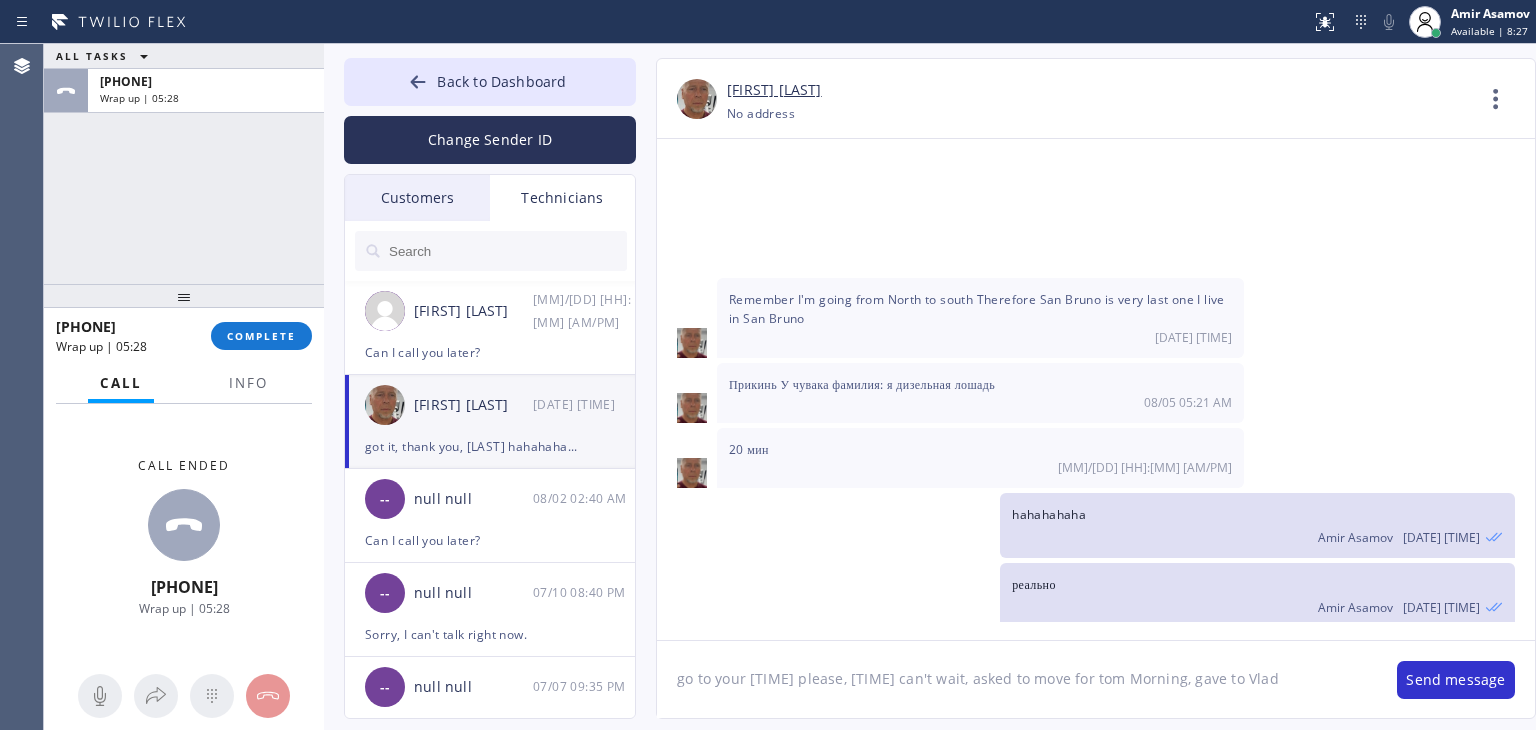 type 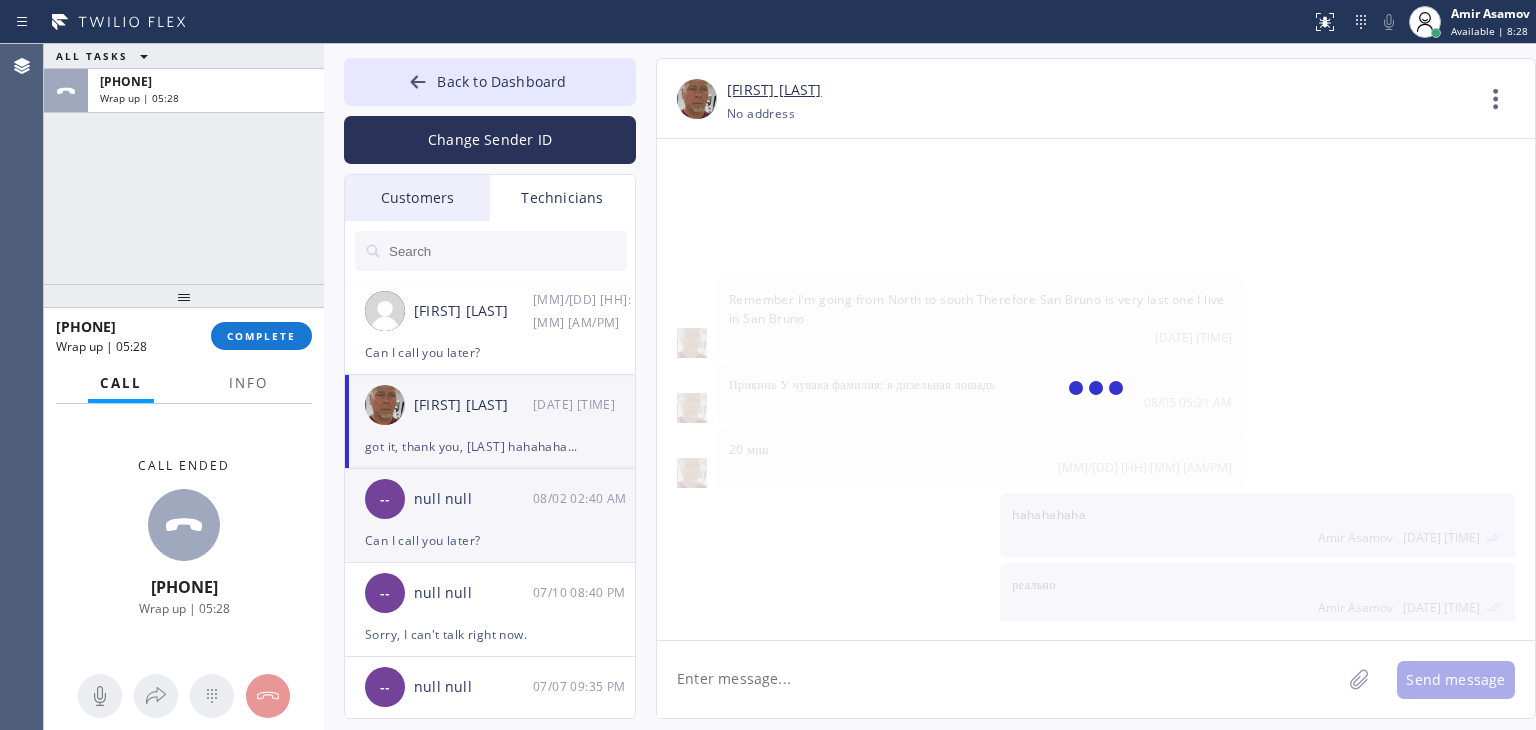 scroll, scrollTop: 18071, scrollLeft: 0, axis: vertical 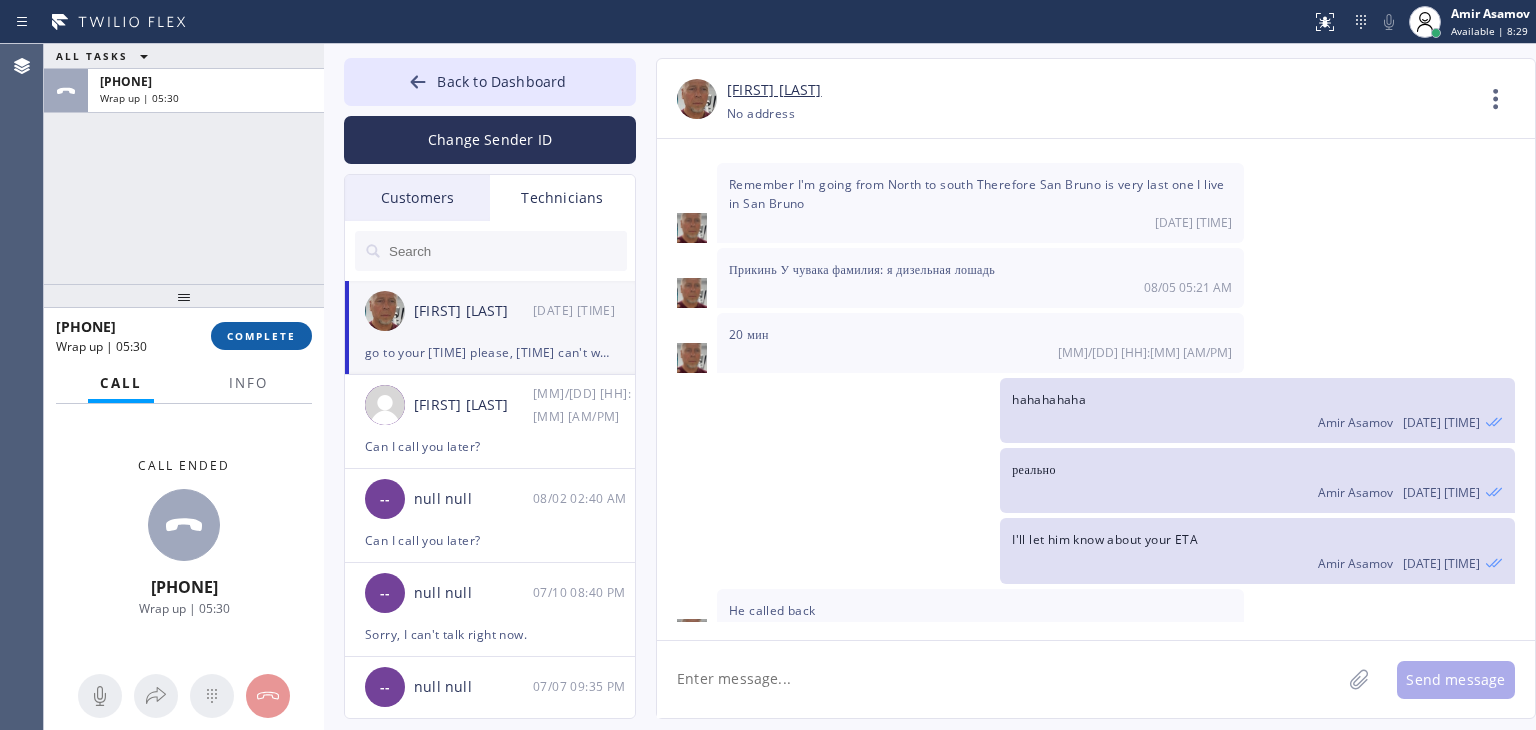 click on "COMPLETE" at bounding box center [261, 336] 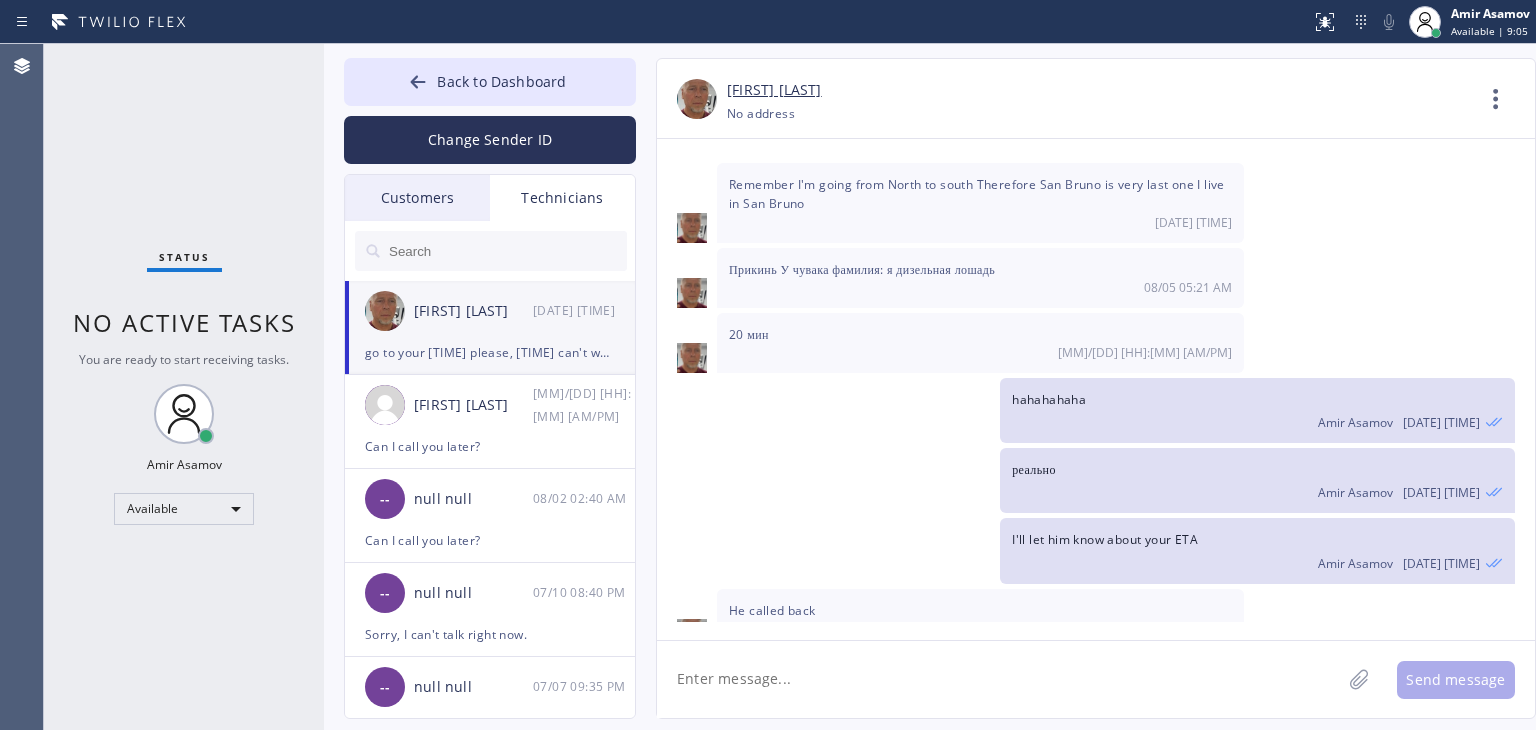 click on "Customers" at bounding box center (417, 198) 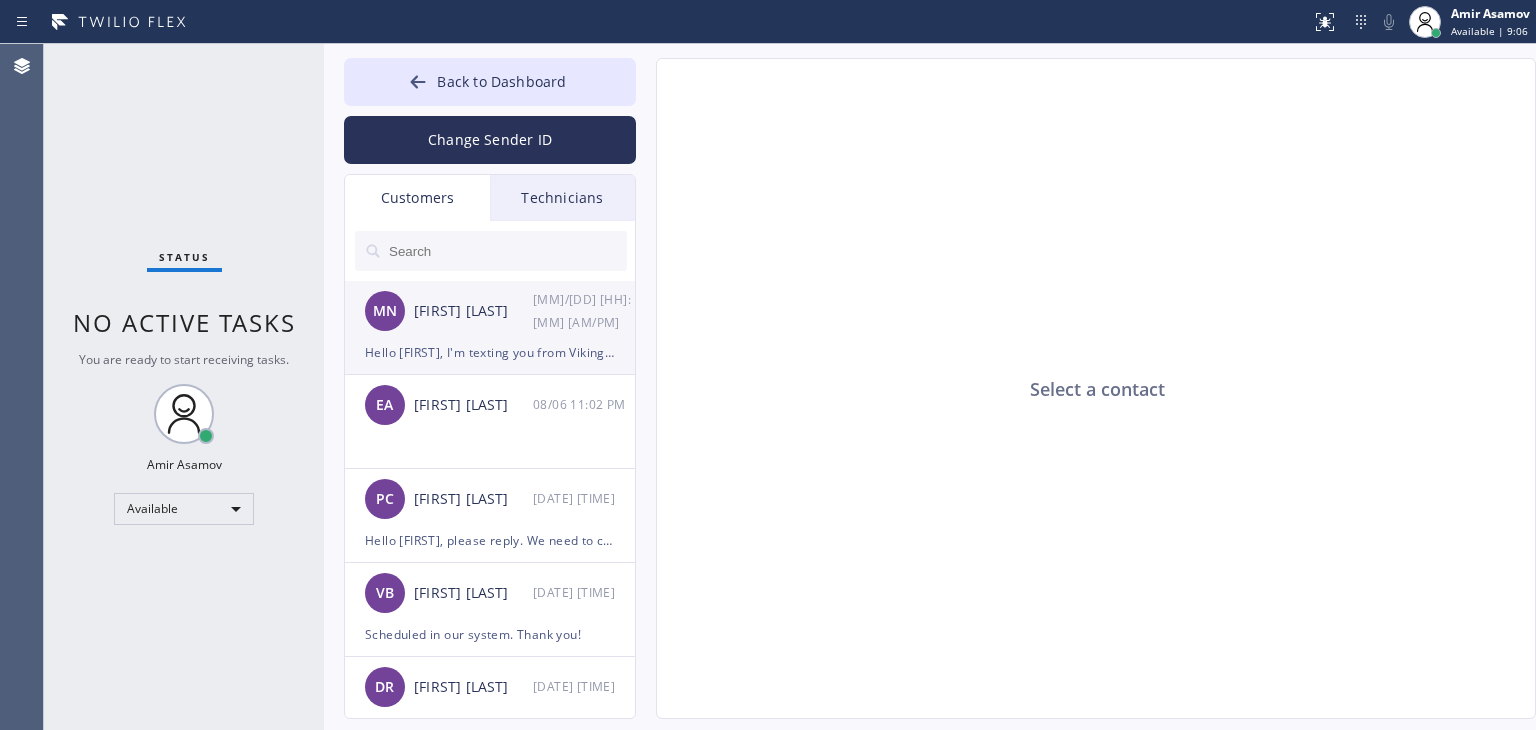 click on "[FIRST] [LAST]" at bounding box center (473, 311) 